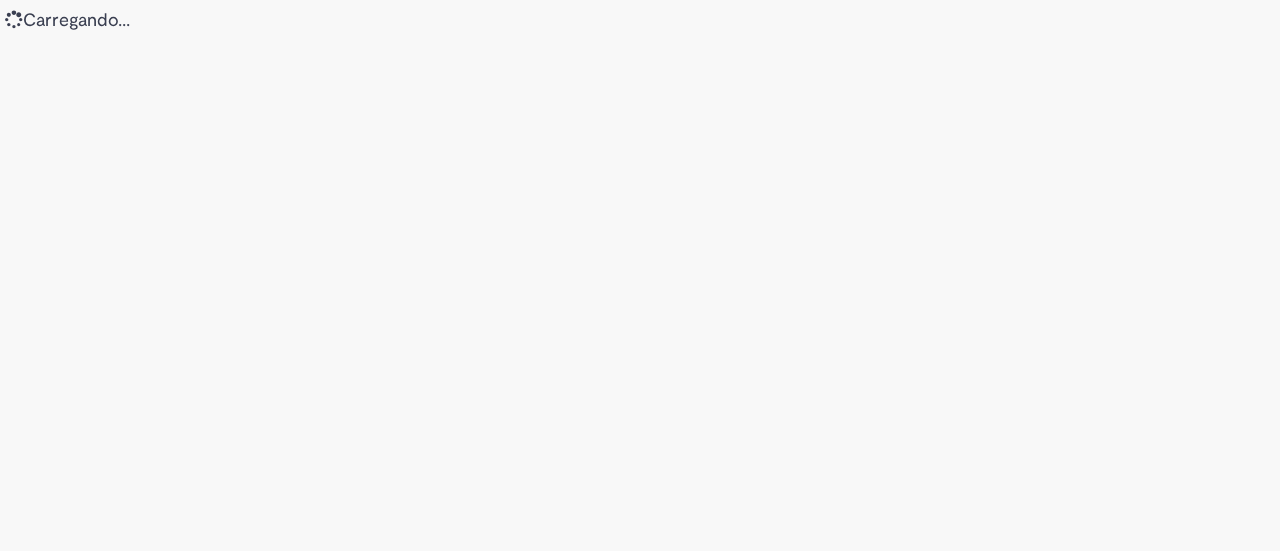 scroll, scrollTop: 0, scrollLeft: 0, axis: both 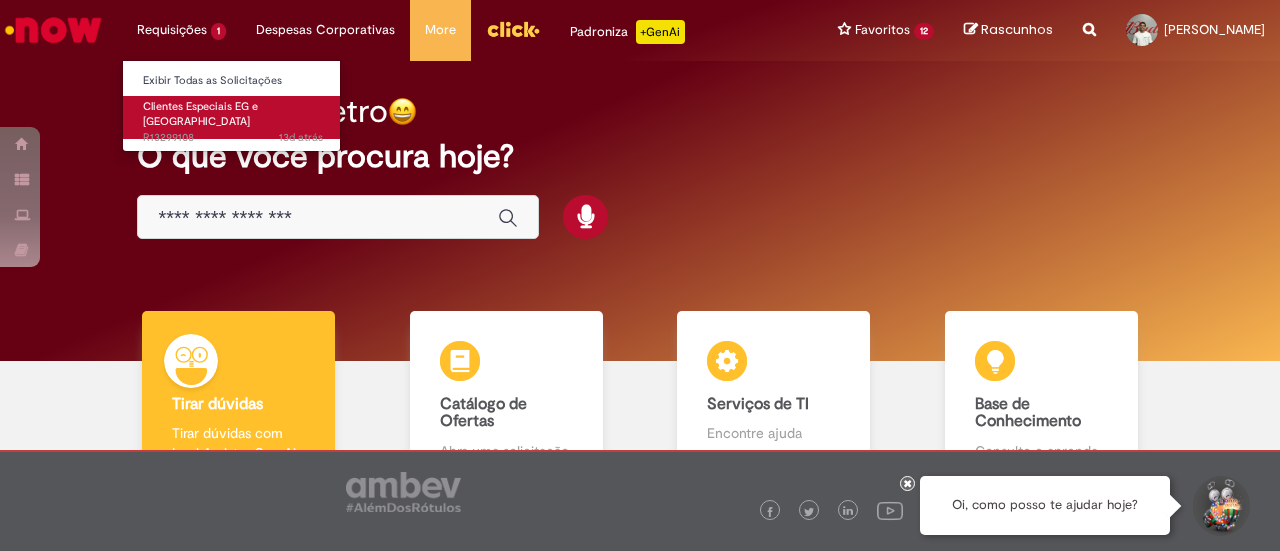 click on "13d atrás 13 dias atrás  R13299108" at bounding box center (233, 138) 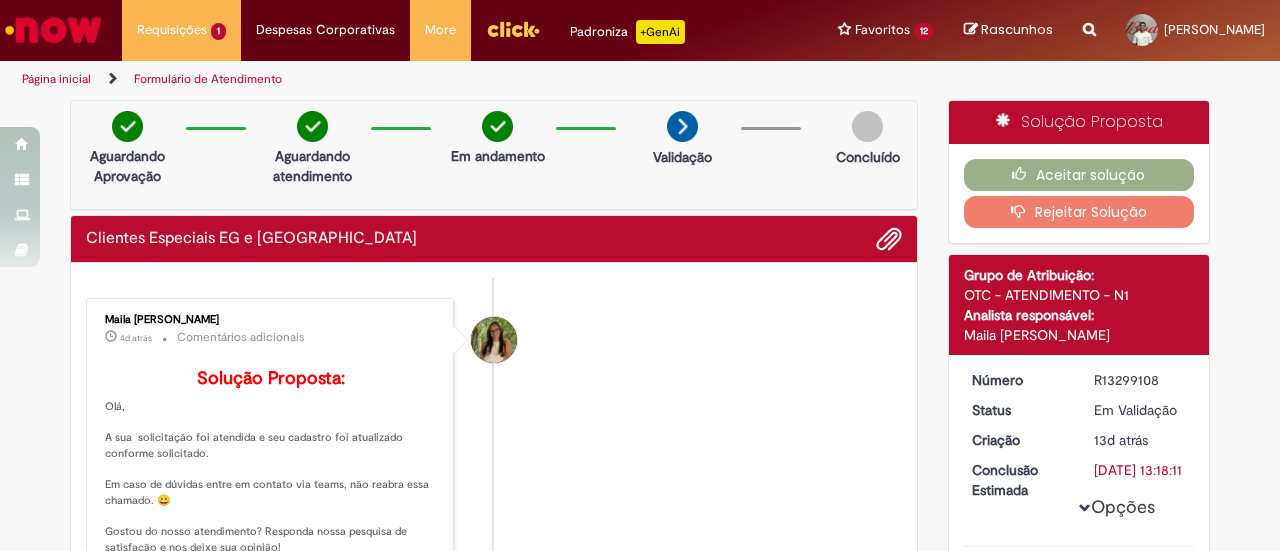 scroll, scrollTop: 105, scrollLeft: 0, axis: vertical 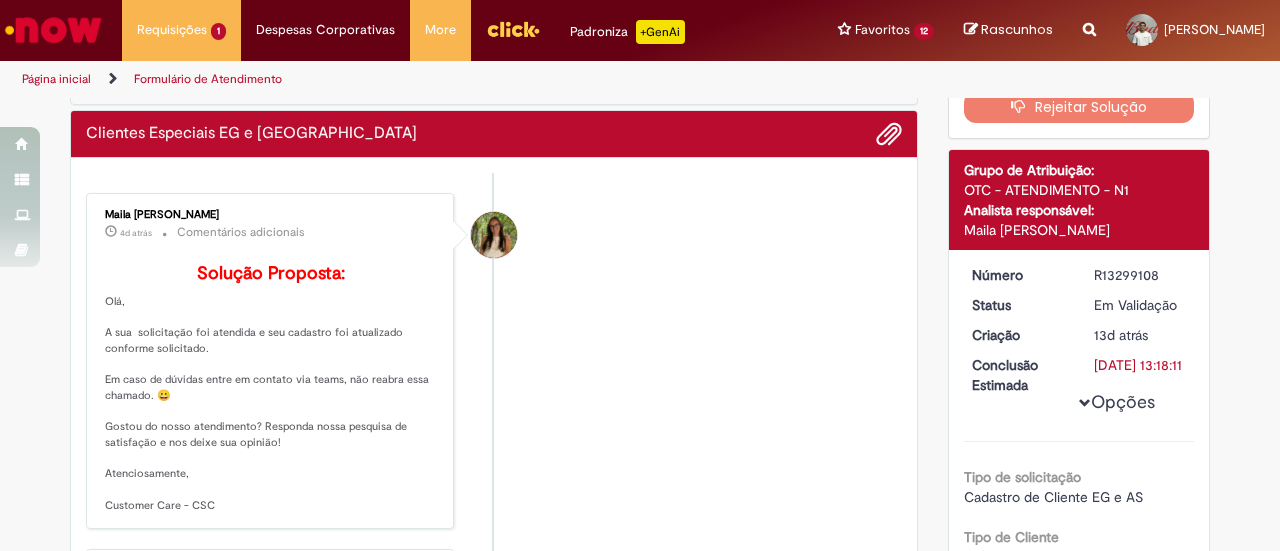 click on "Rejeitar Solução" at bounding box center (1079, 107) 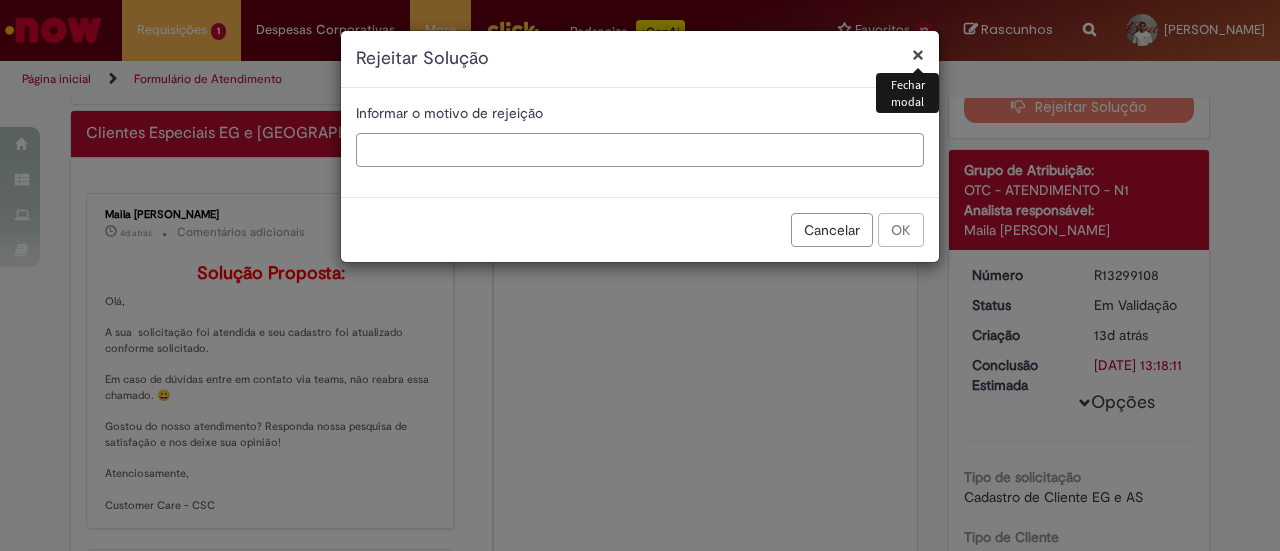 click at bounding box center (640, 150) 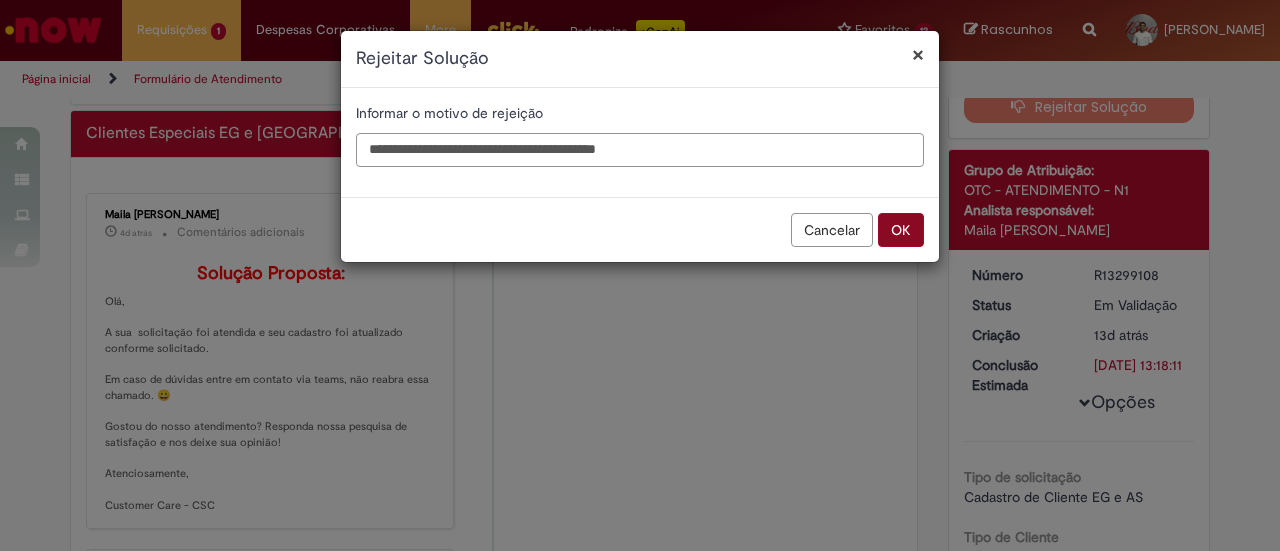 type on "**********" 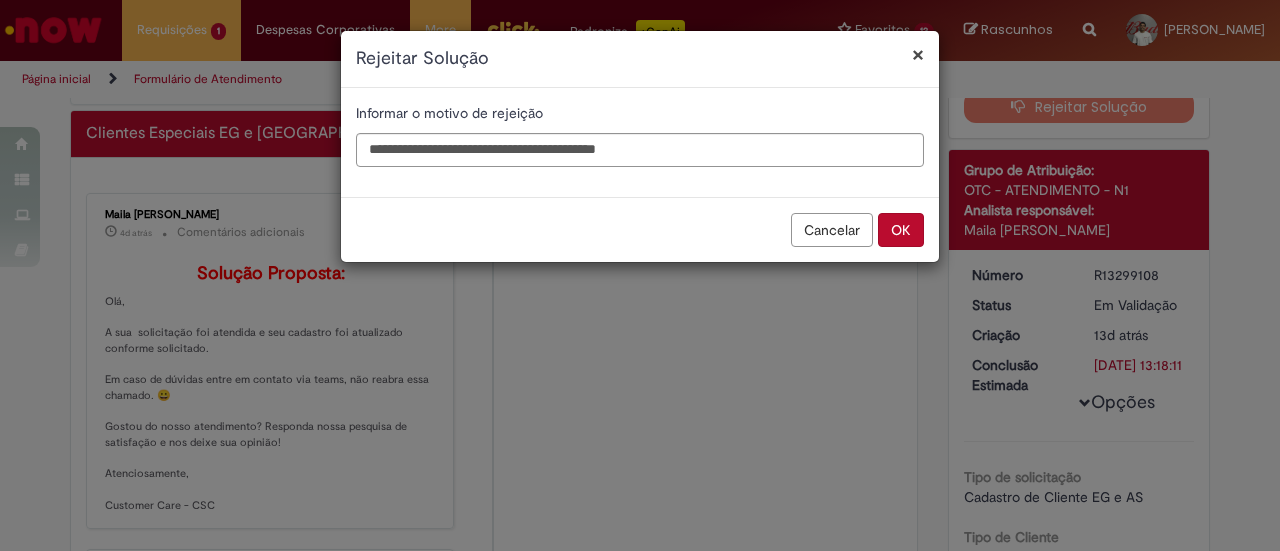 click on "OK" at bounding box center [901, 230] 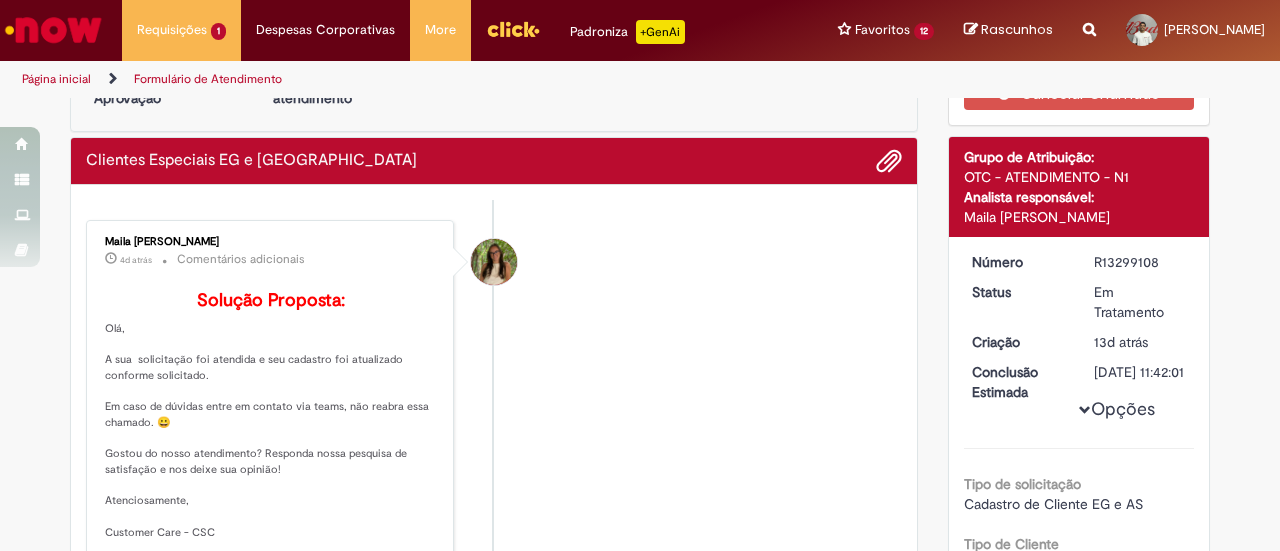 scroll, scrollTop: 83, scrollLeft: 0, axis: vertical 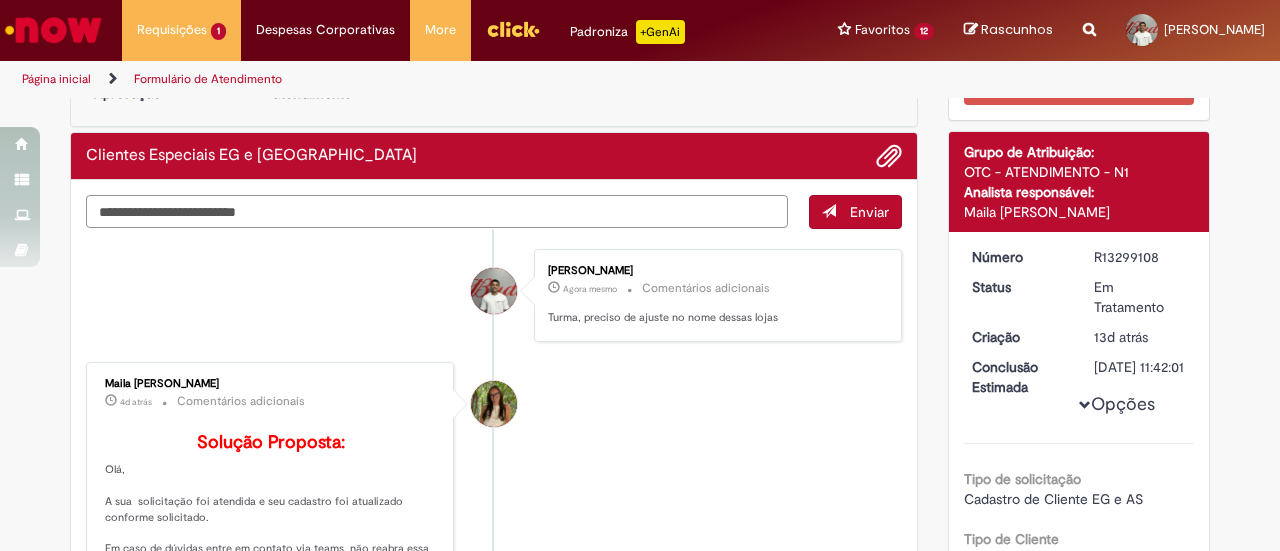 click at bounding box center [437, 211] 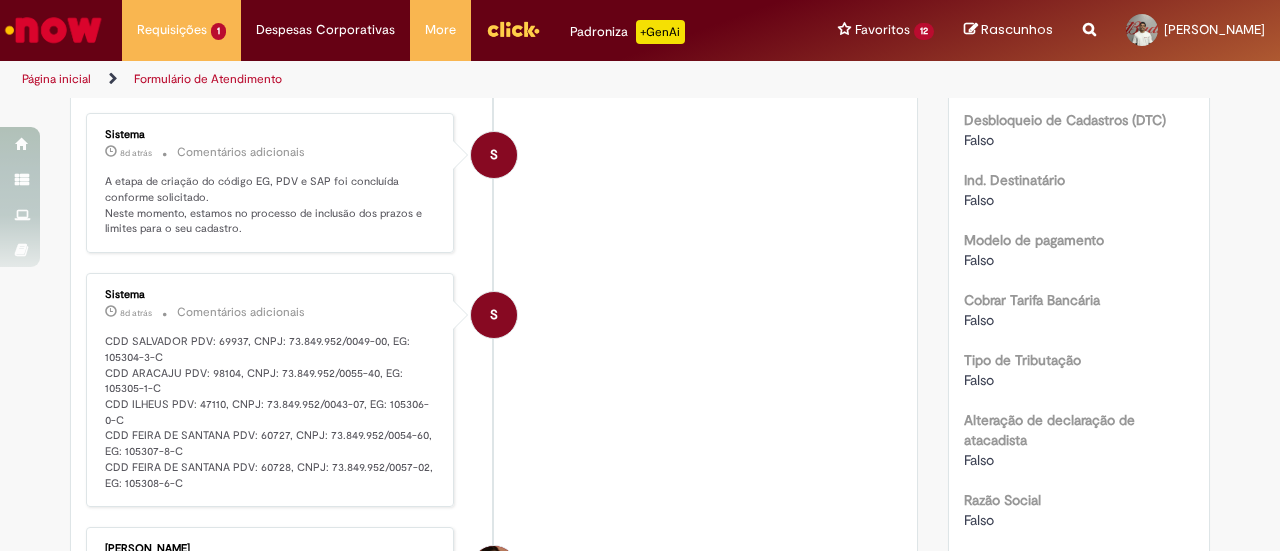 scroll, scrollTop: 1119, scrollLeft: 0, axis: vertical 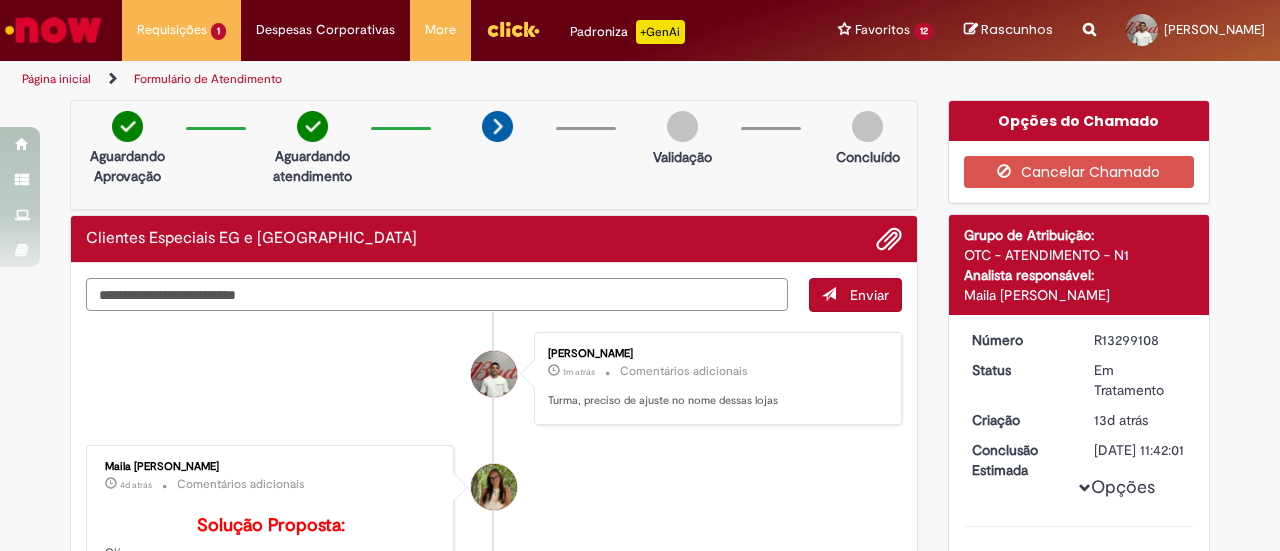 click at bounding box center (437, 294) 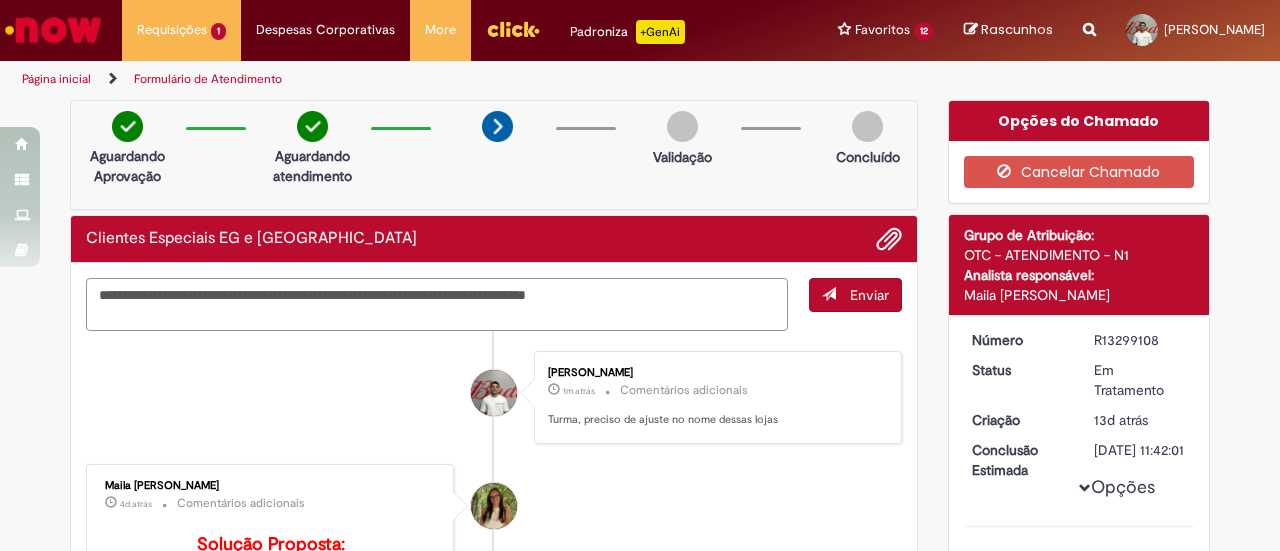 drag, startPoint x: 334, startPoint y: 291, endPoint x: 416, endPoint y: 289, distance: 82.02438 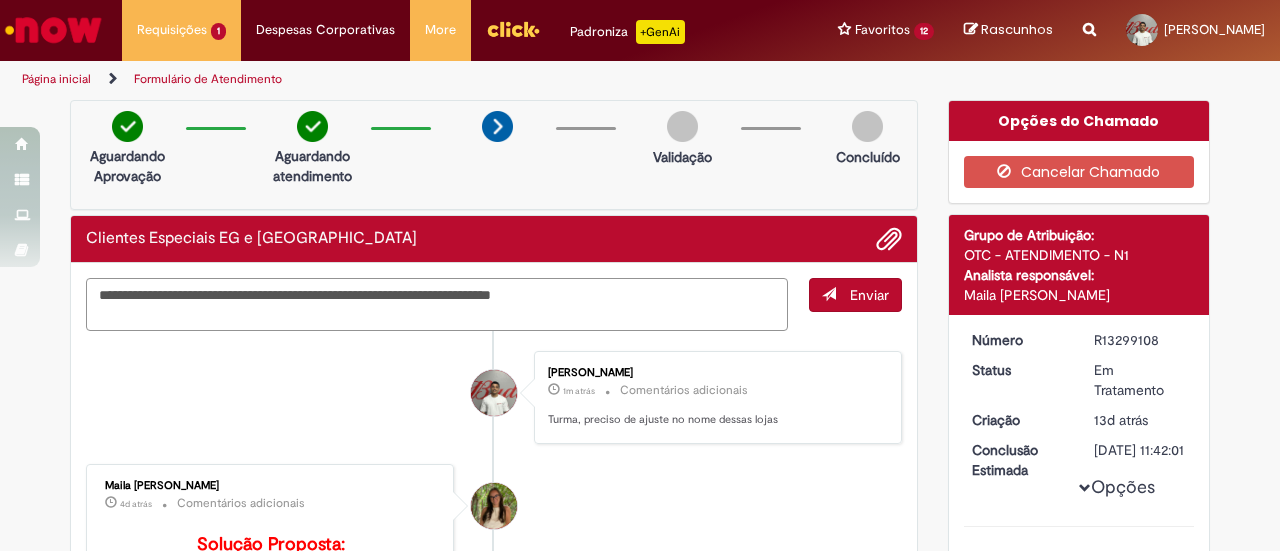drag, startPoint x: 692, startPoint y: 285, endPoint x: 468, endPoint y: 276, distance: 224.18073 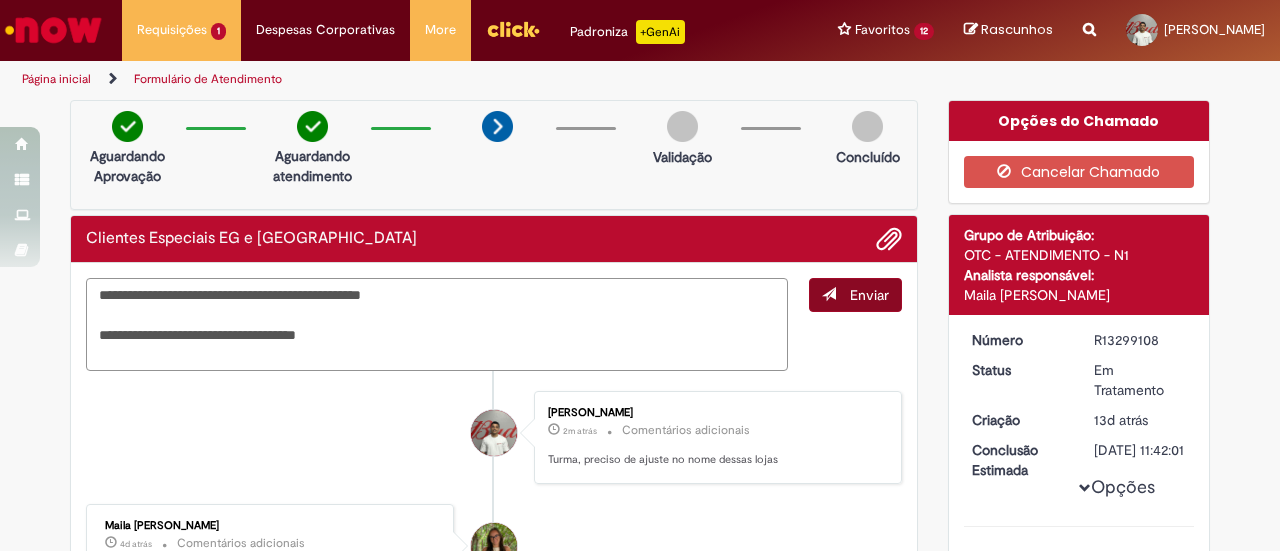 type on "**********" 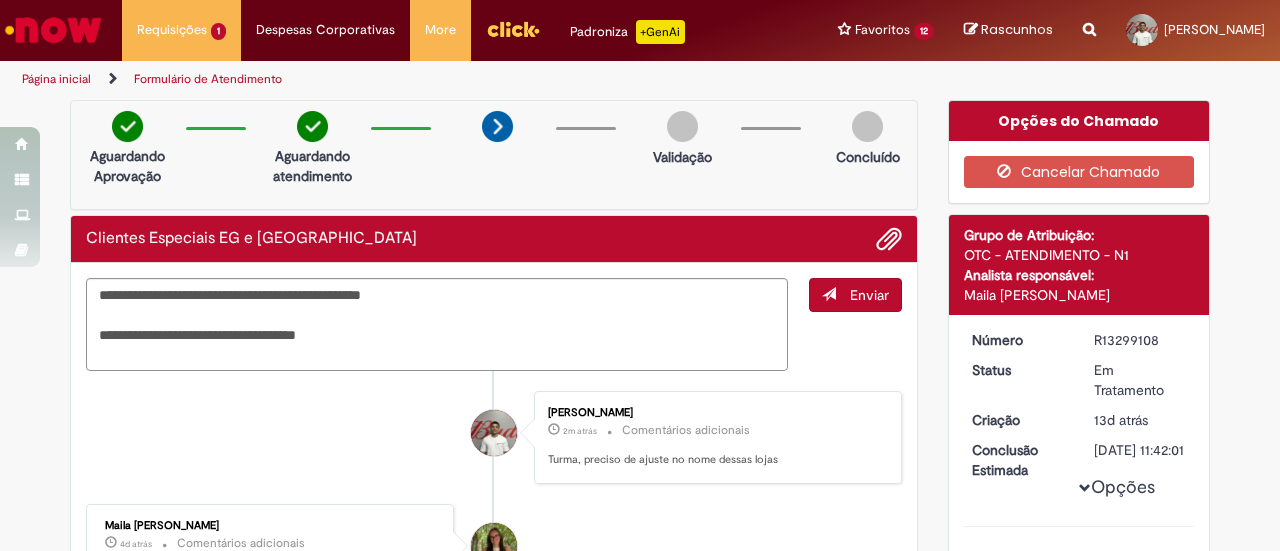 click at bounding box center [829, 294] 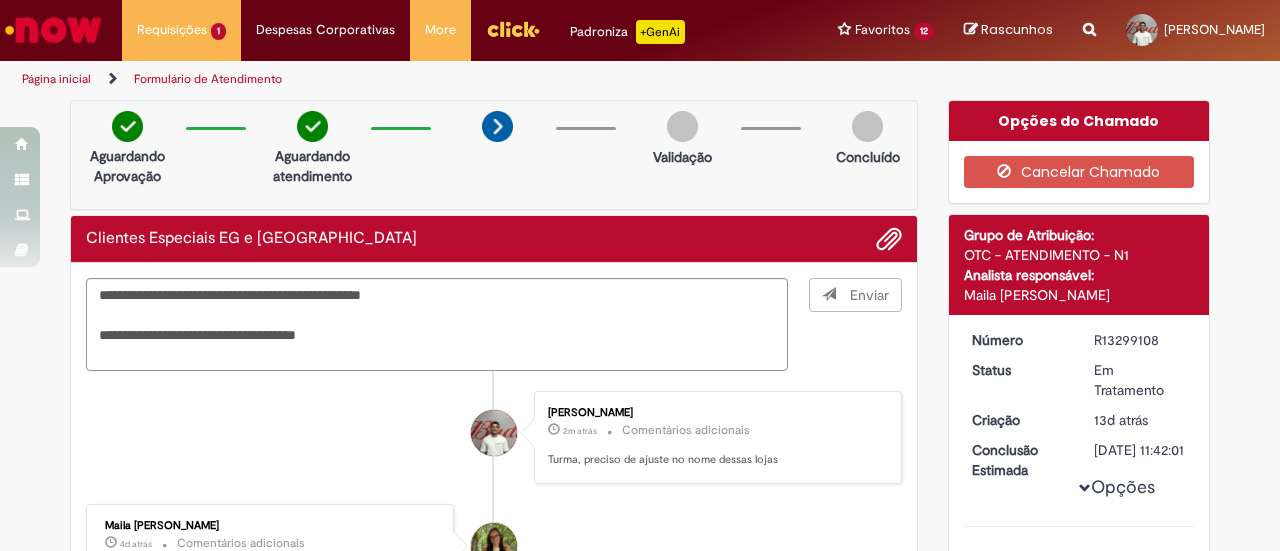 type 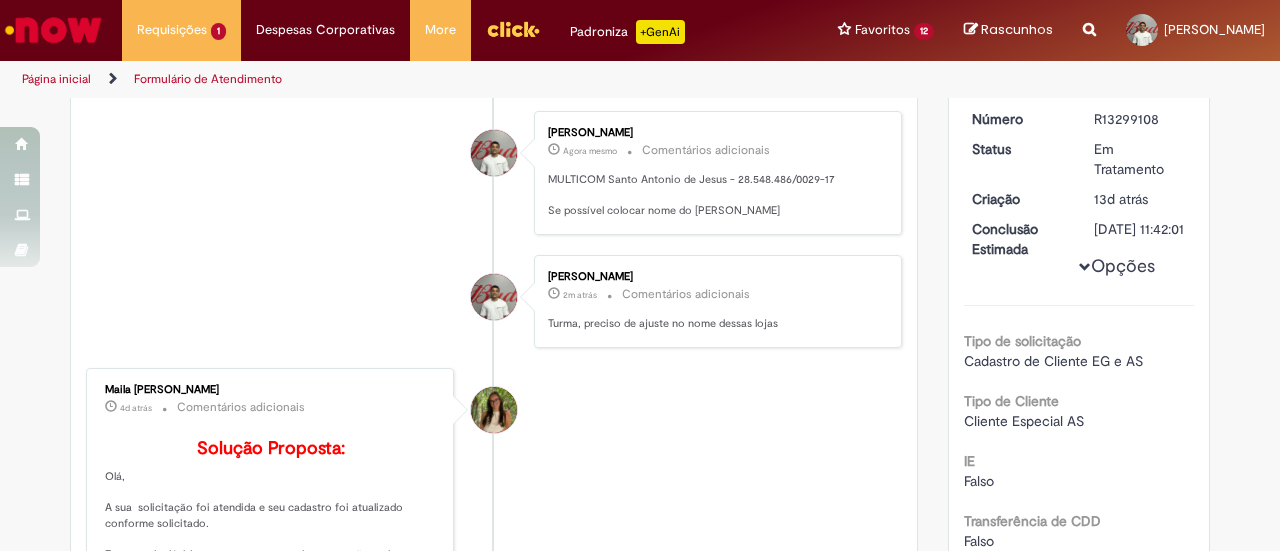 scroll, scrollTop: 0, scrollLeft: 0, axis: both 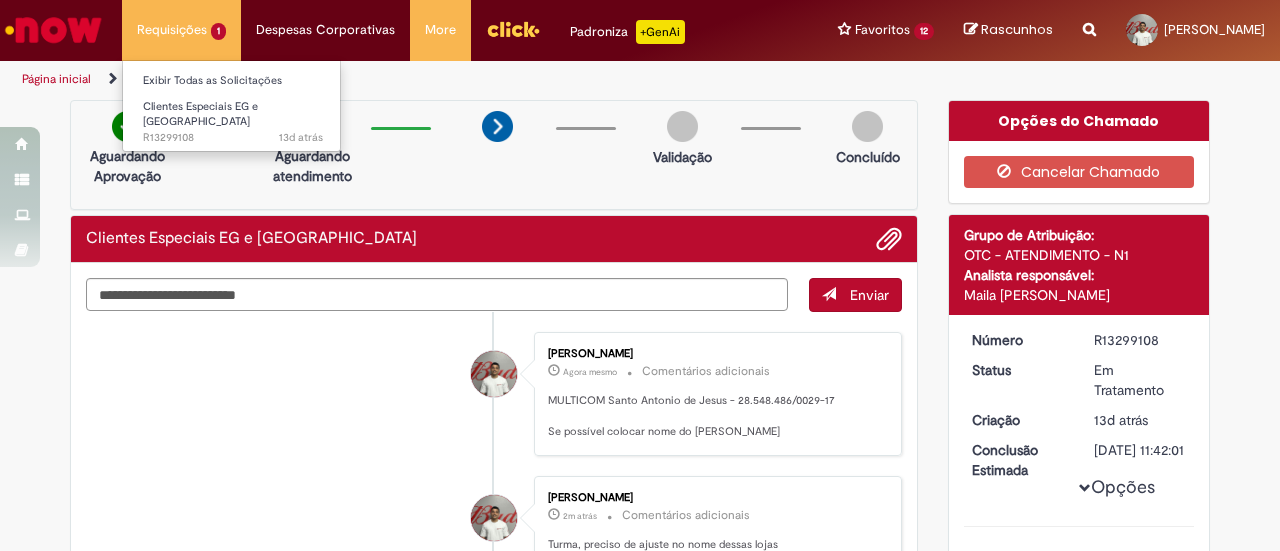 click on "Clientes Especiais EG e AS
13d atrás 13 dias atrás  R13299108" at bounding box center (233, 115) 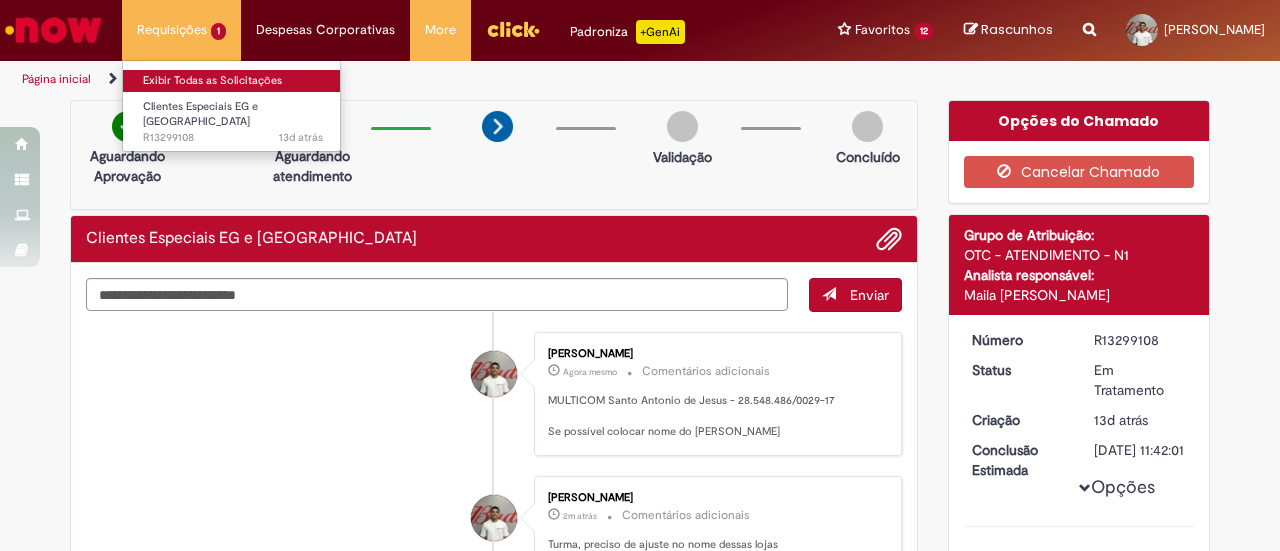 click on "Exibir Todas as Solicitações" at bounding box center [233, 81] 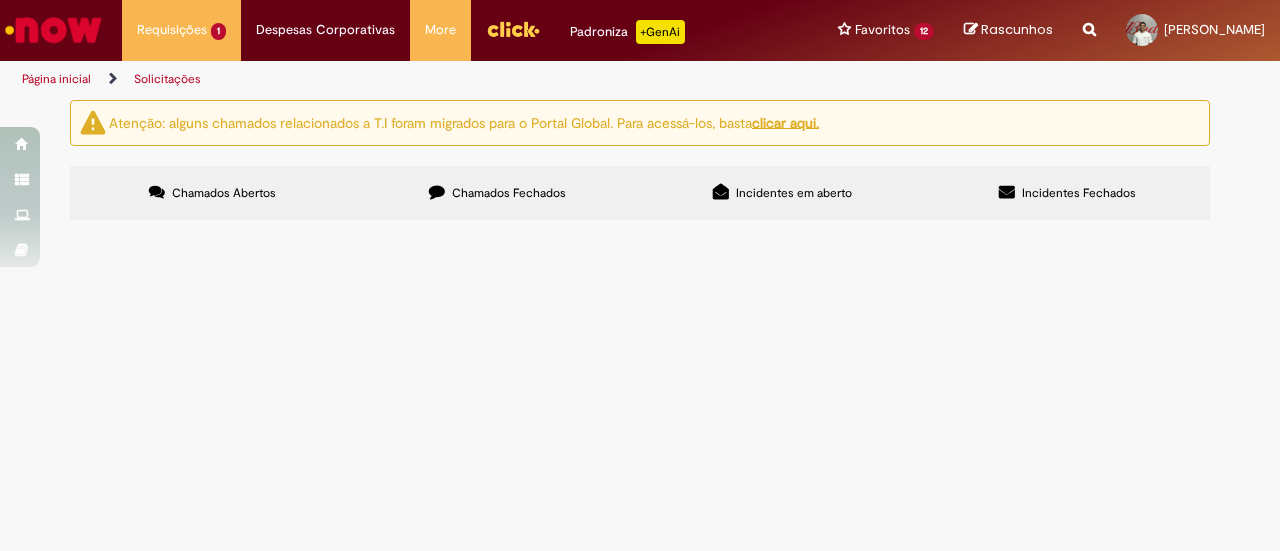 click on "Chamados Fechados" at bounding box center [497, 193] 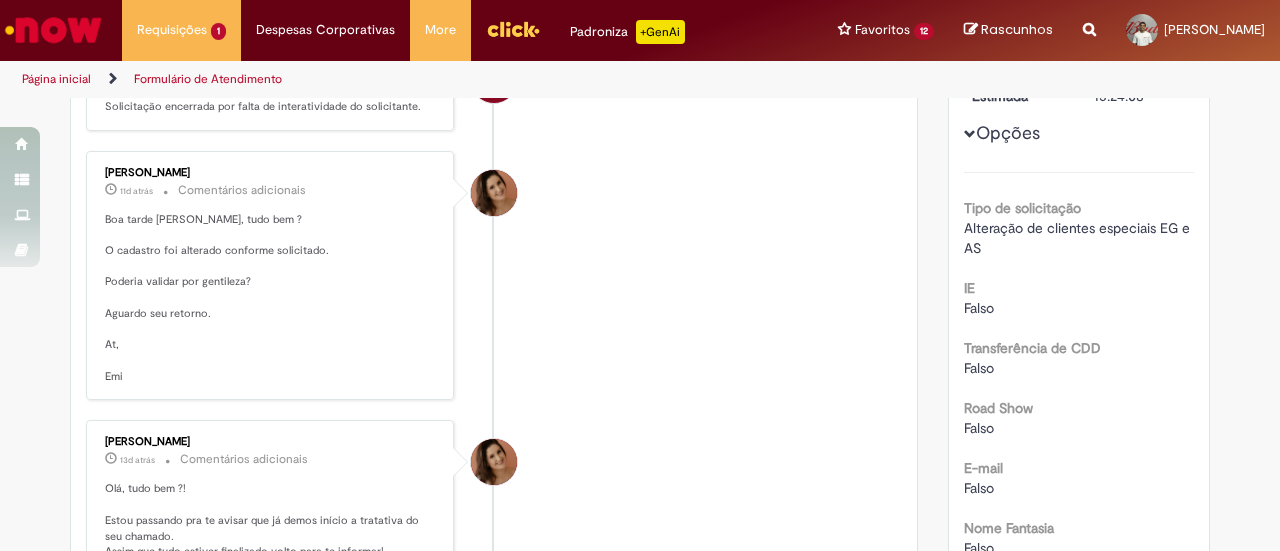 scroll, scrollTop: 0, scrollLeft: 0, axis: both 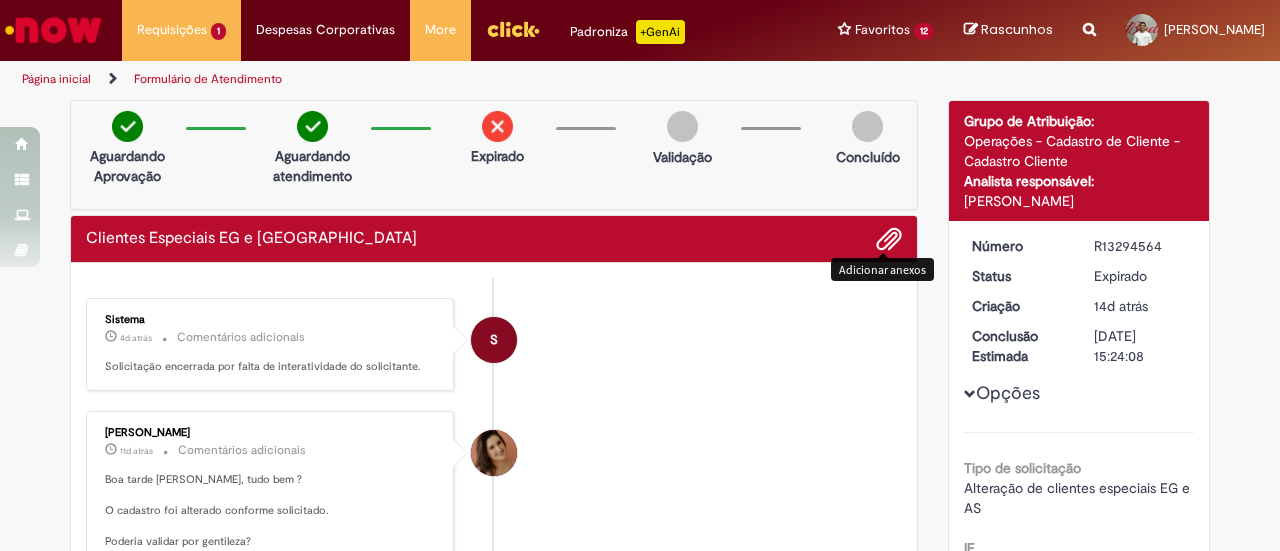 click at bounding box center [889, 240] 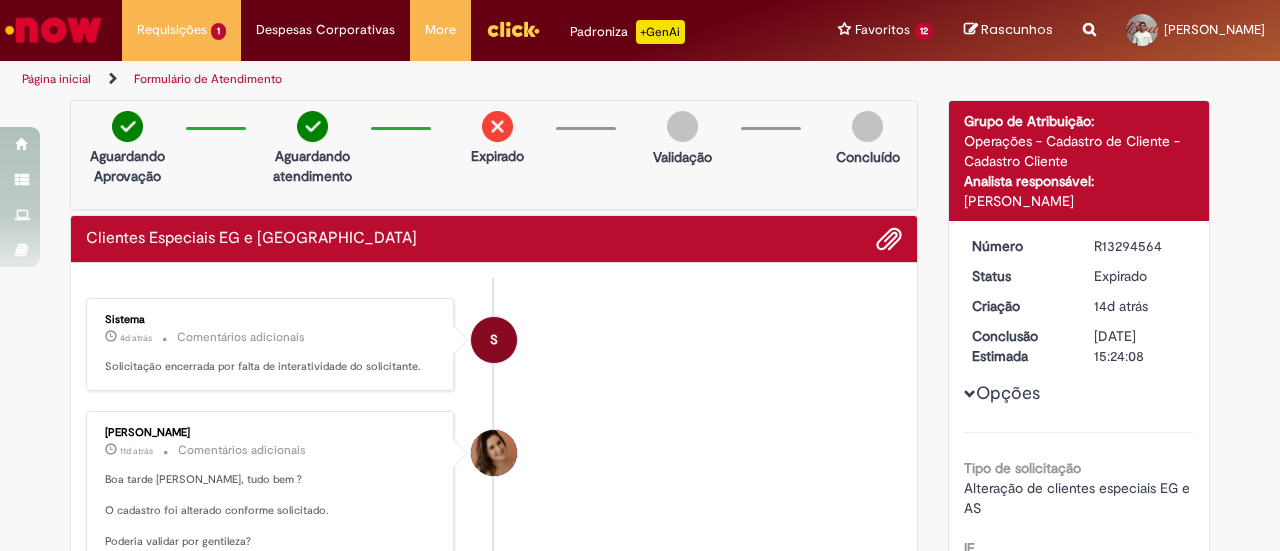 click on "Clientes Especiais EG e [GEOGRAPHIC_DATA]" at bounding box center (251, 239) 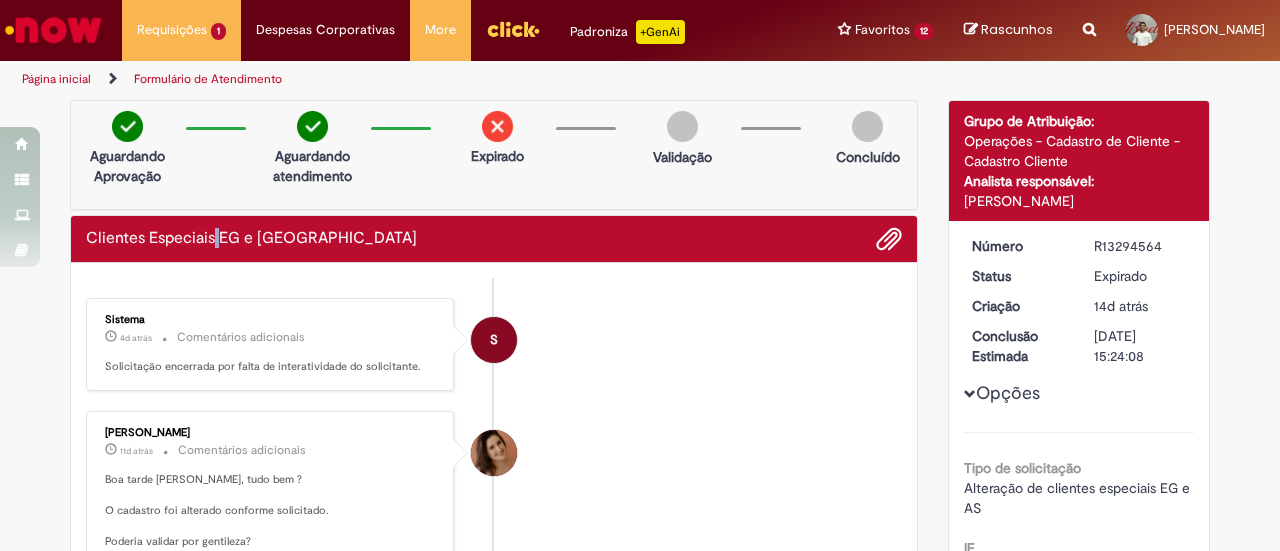 click on "Clientes Especiais EG e [GEOGRAPHIC_DATA]" at bounding box center [251, 239] 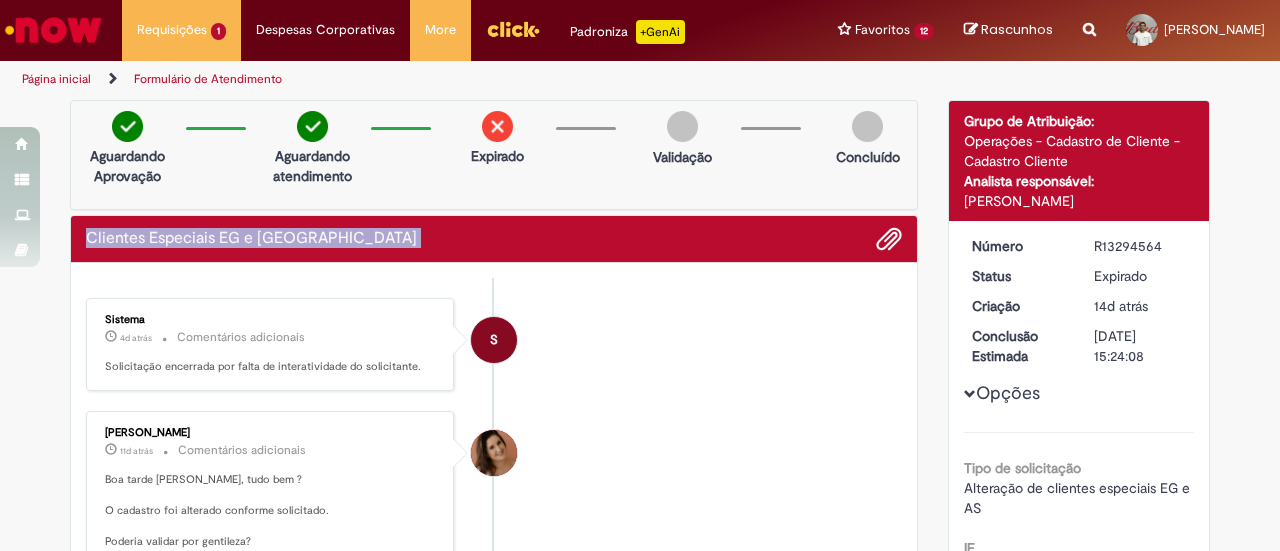 click on "Clientes Especiais EG e [GEOGRAPHIC_DATA]" at bounding box center [251, 239] 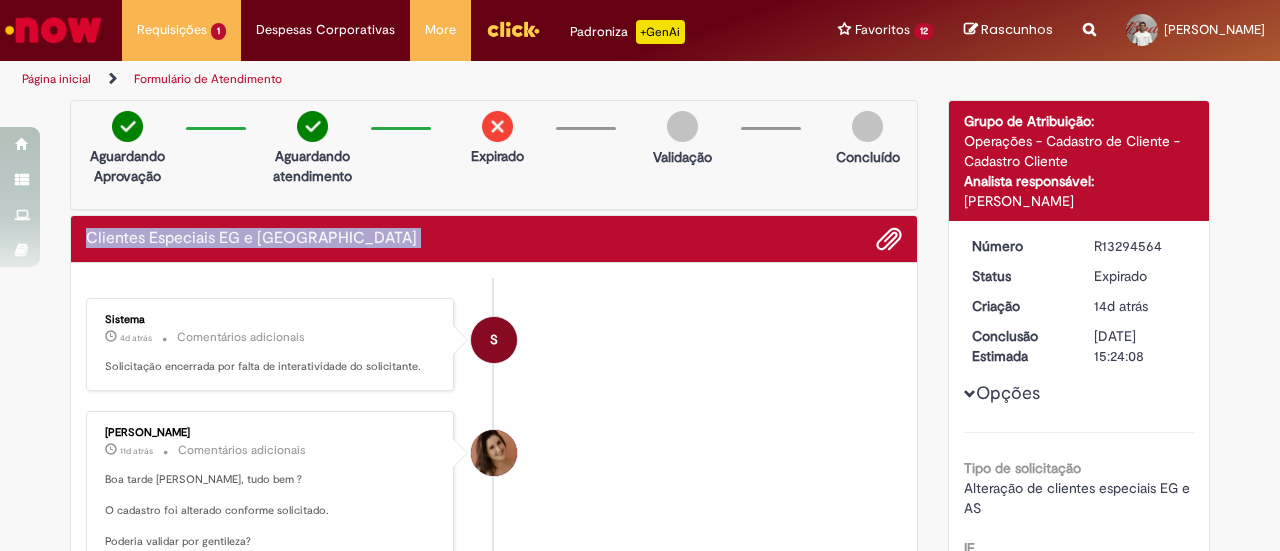 copy on "Clientes Especiais EG e AS
Enviar
S" 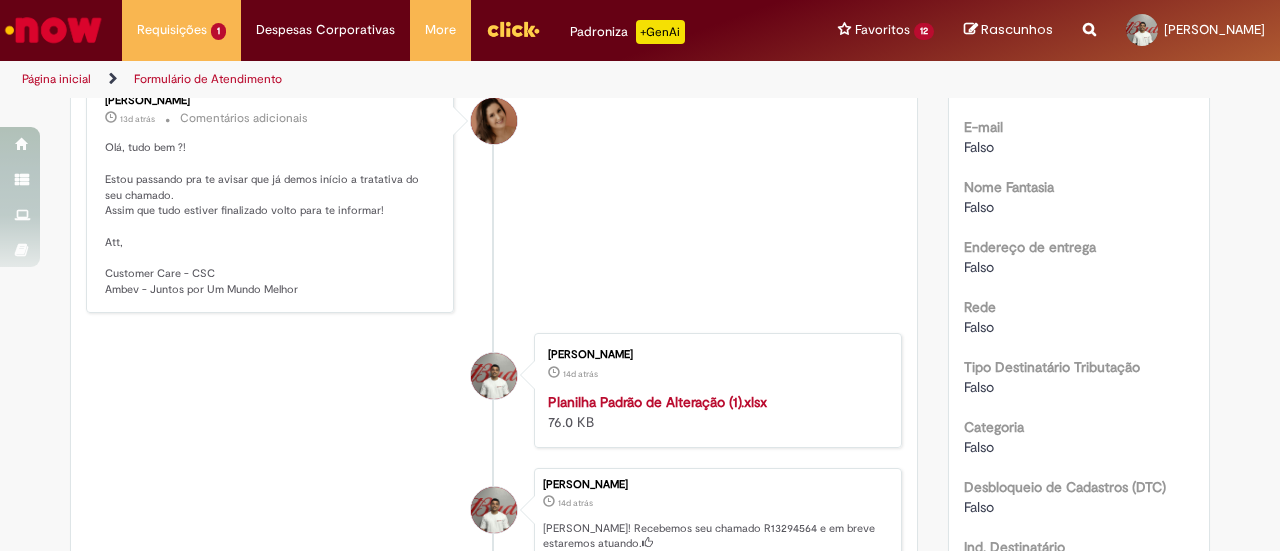 scroll, scrollTop: 0, scrollLeft: 0, axis: both 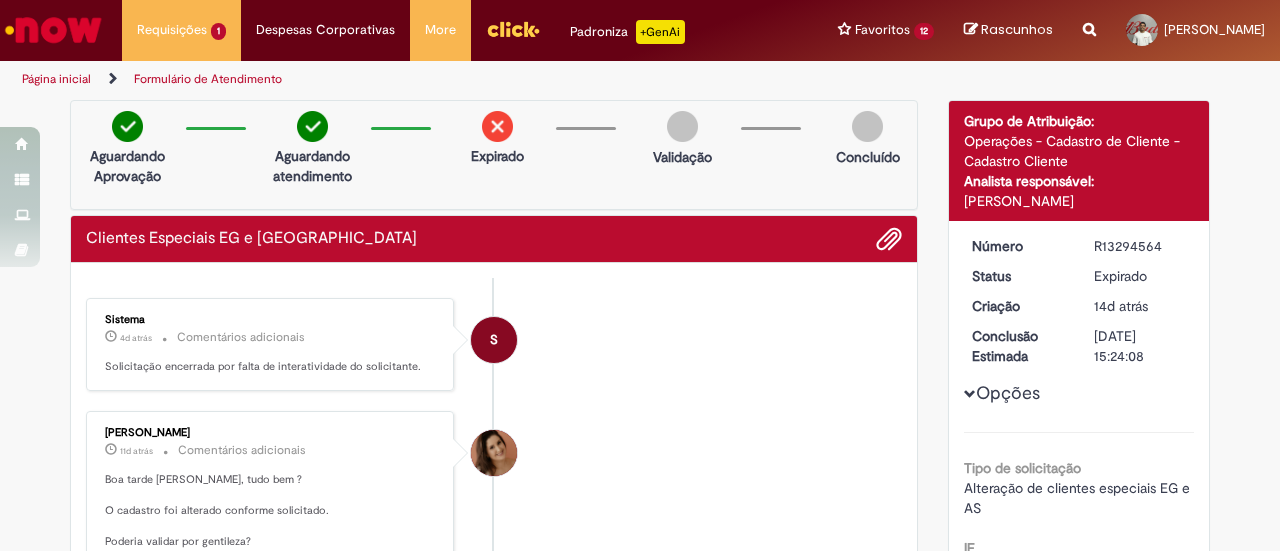 click at bounding box center (1089, 18) 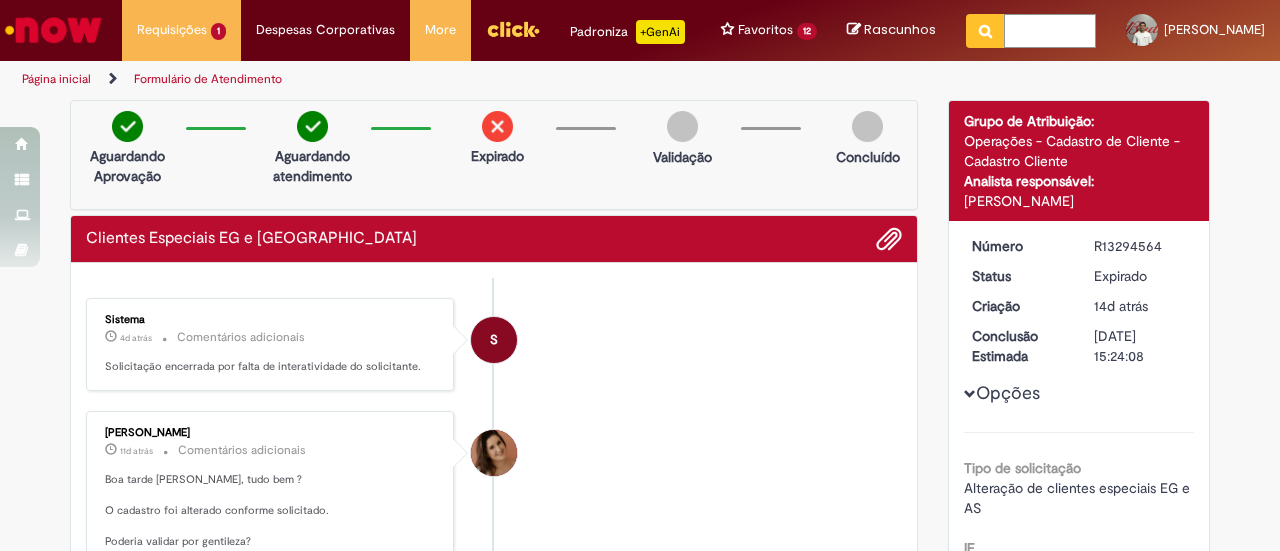 click at bounding box center (1050, 31) 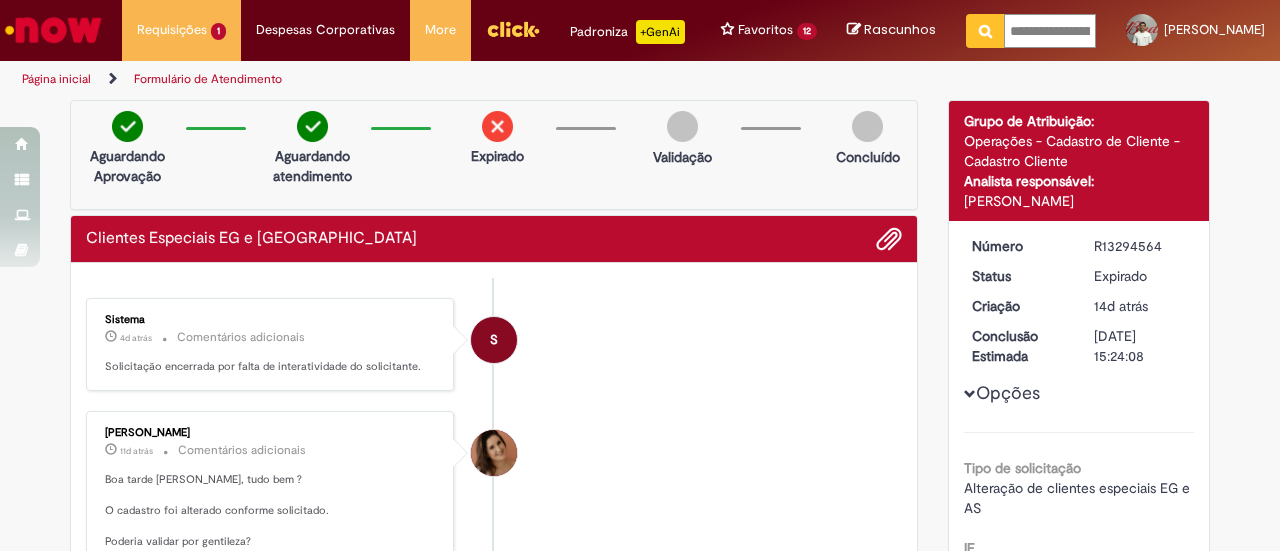 scroll, scrollTop: 0, scrollLeft: 84, axis: horizontal 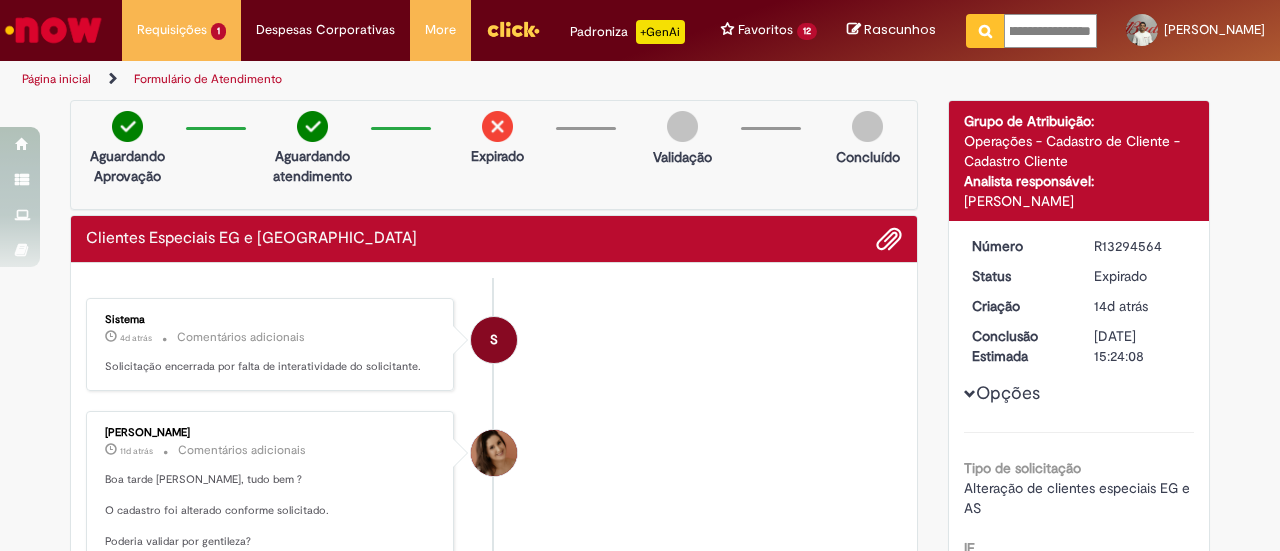 click at bounding box center (985, 31) 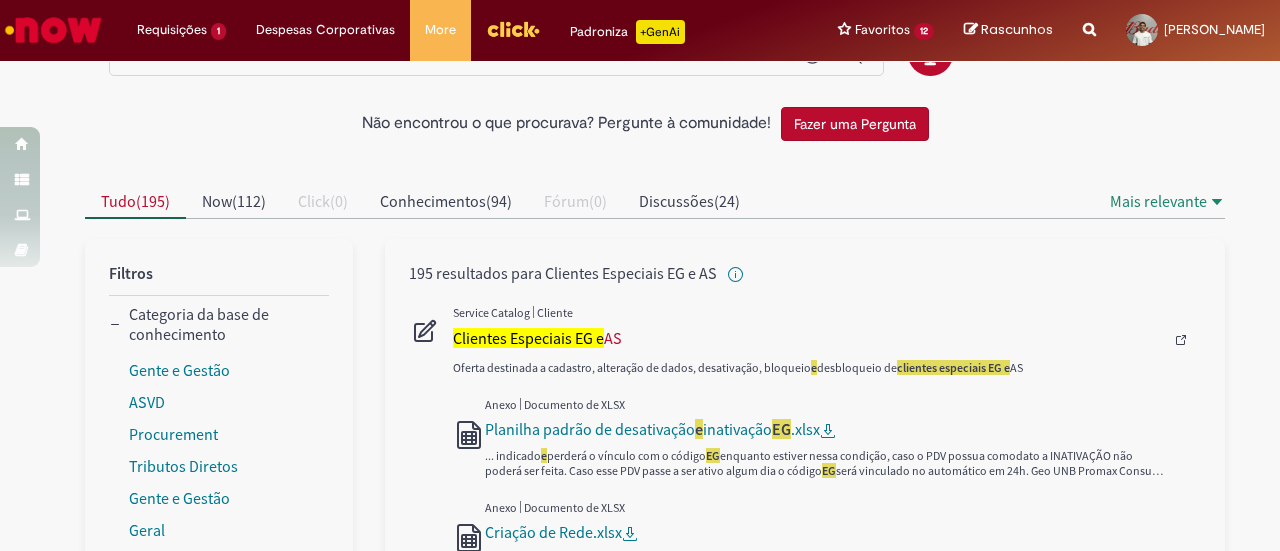 scroll, scrollTop: 73, scrollLeft: 0, axis: vertical 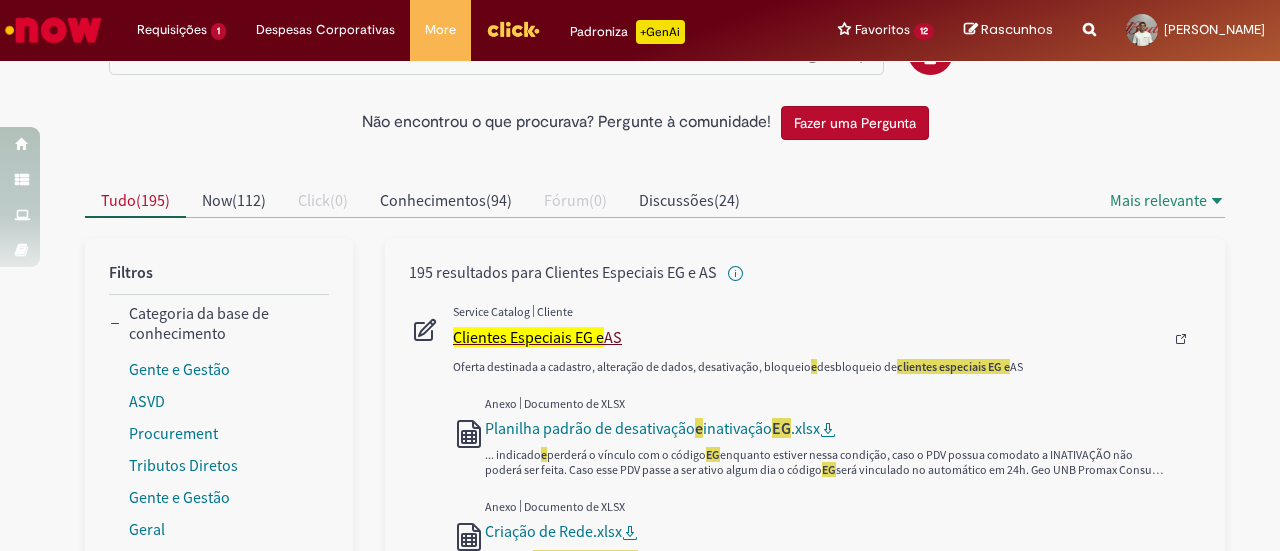 click on "Clientes Especiais EG e" at bounding box center [528, 337] 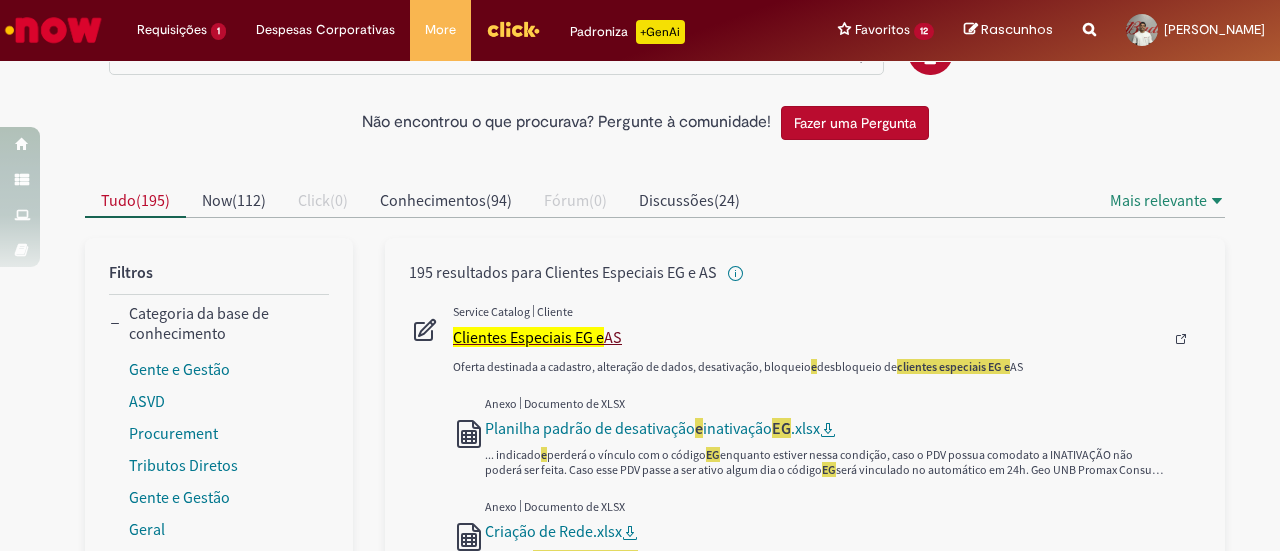 scroll, scrollTop: 0, scrollLeft: 0, axis: both 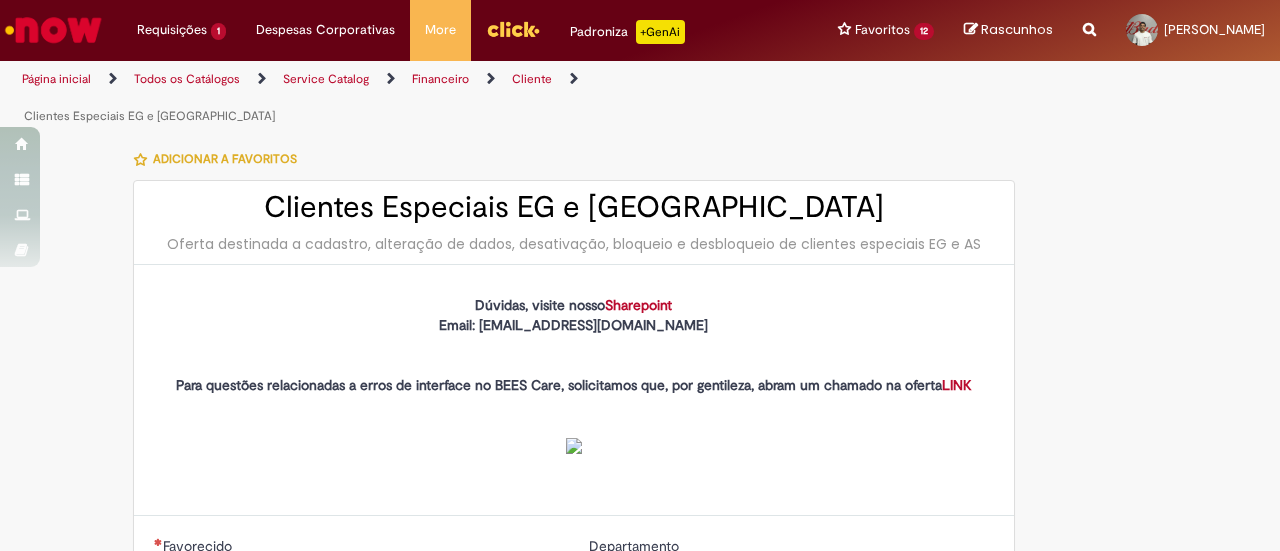 type on "********" 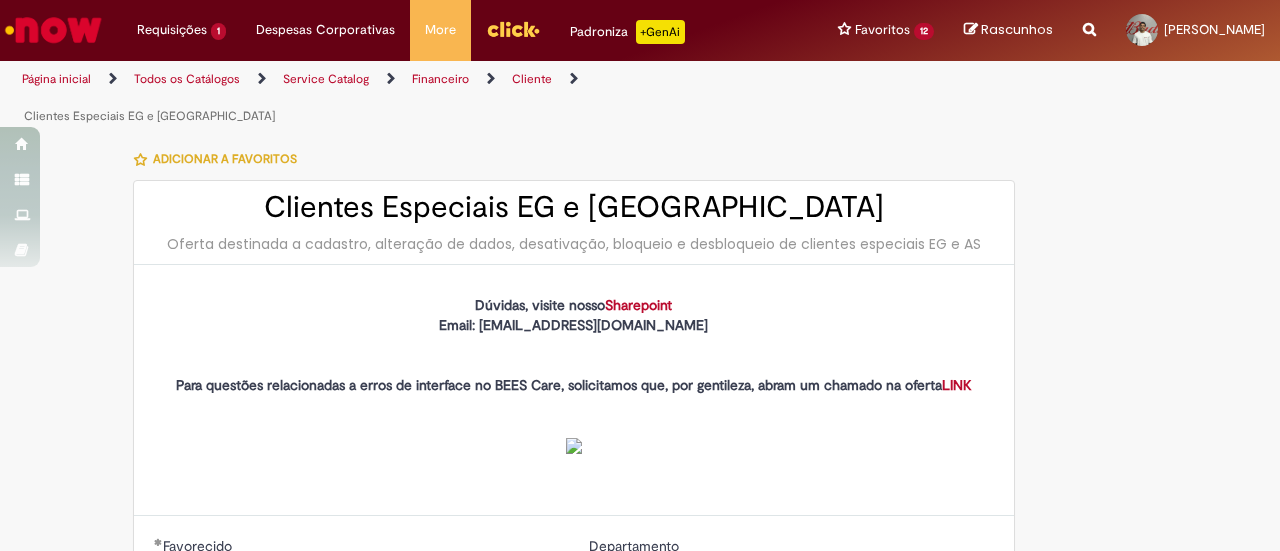 type on "**********" 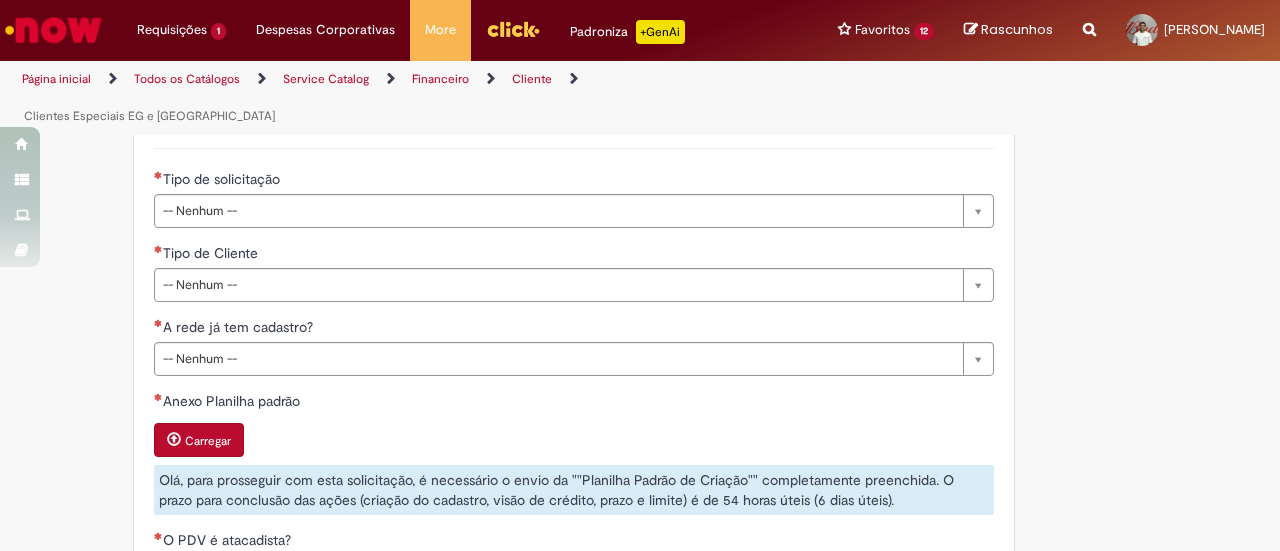 scroll, scrollTop: 769, scrollLeft: 0, axis: vertical 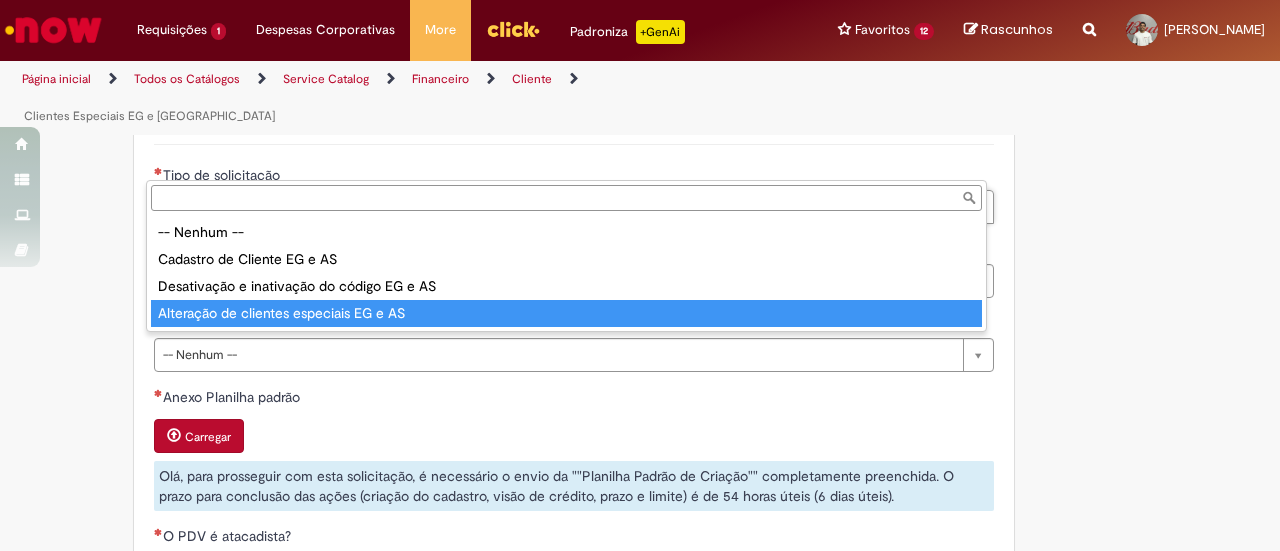 type on "**********" 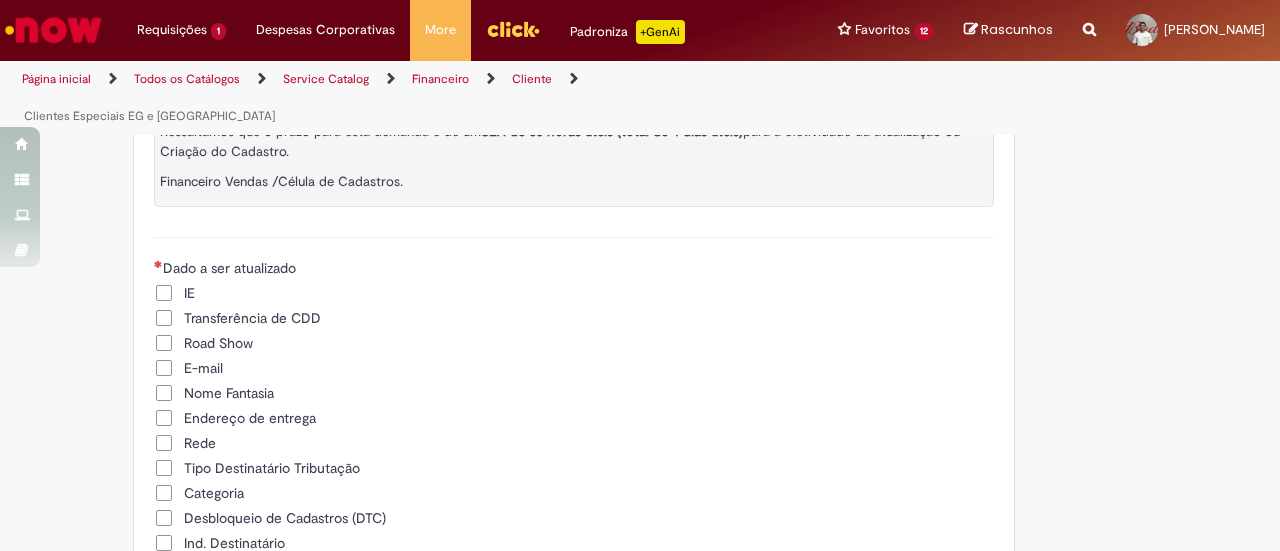 scroll, scrollTop: 979, scrollLeft: 0, axis: vertical 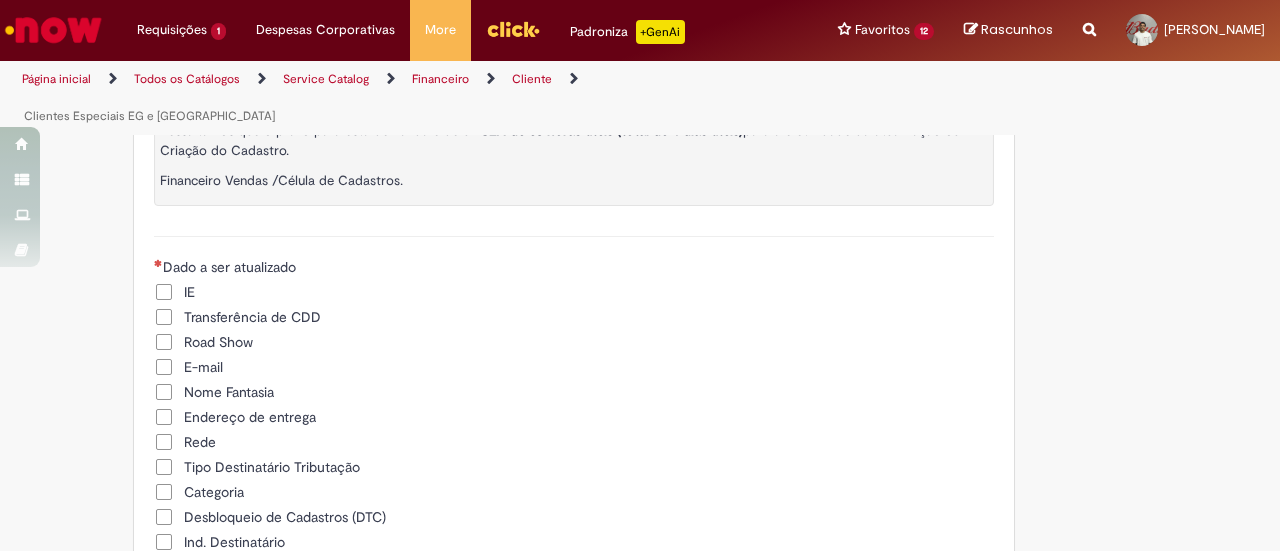 click on "Nome Fantasia" at bounding box center [229, 392] 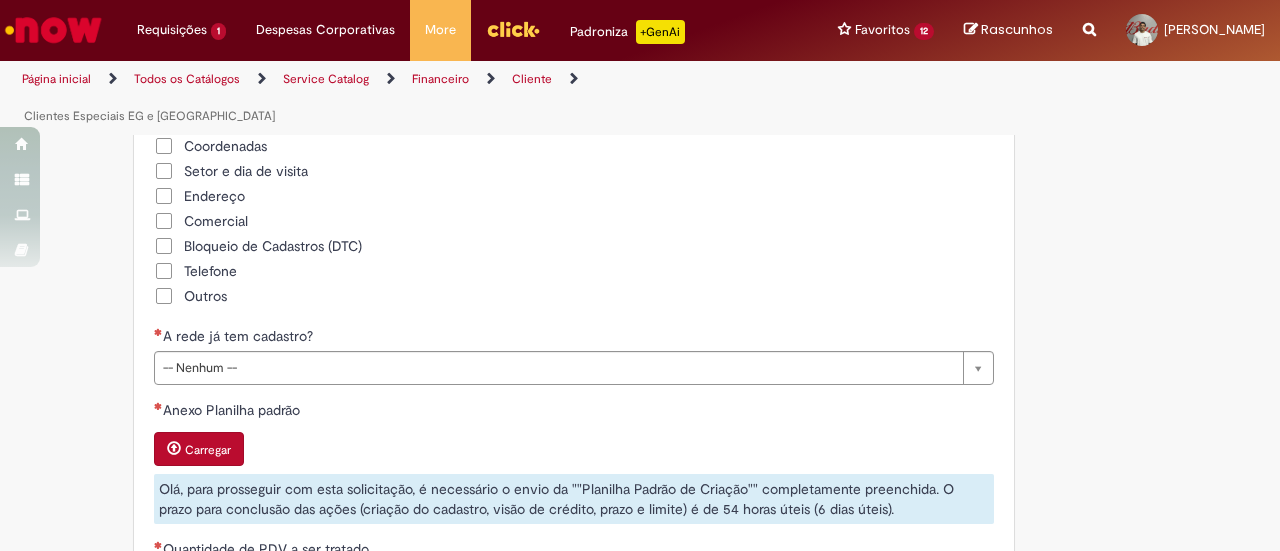 scroll, scrollTop: 1576, scrollLeft: 0, axis: vertical 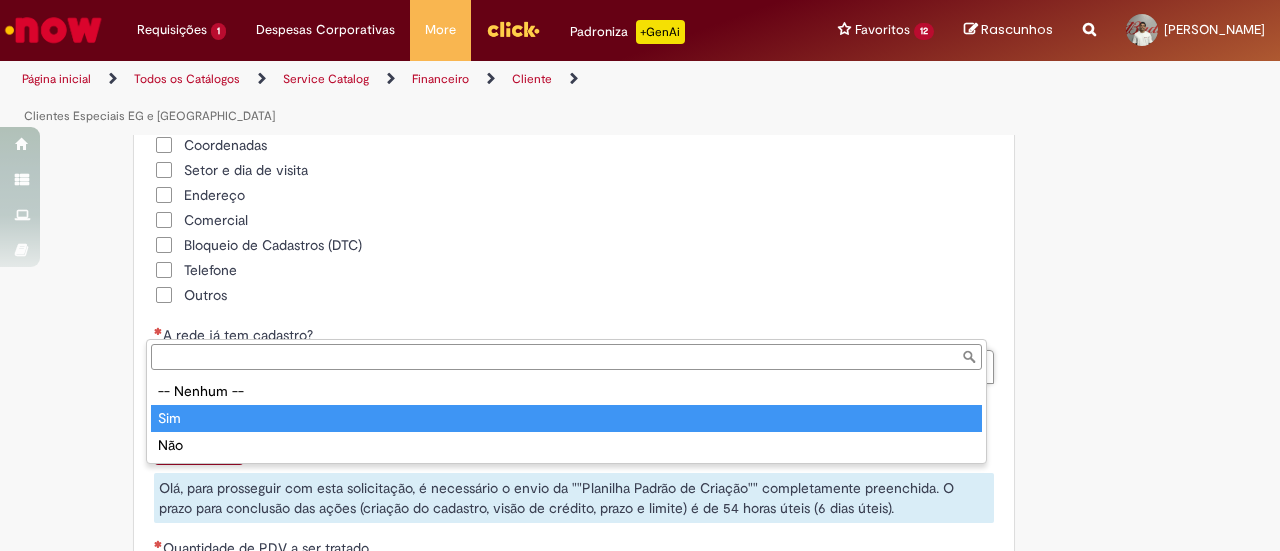 type on "***" 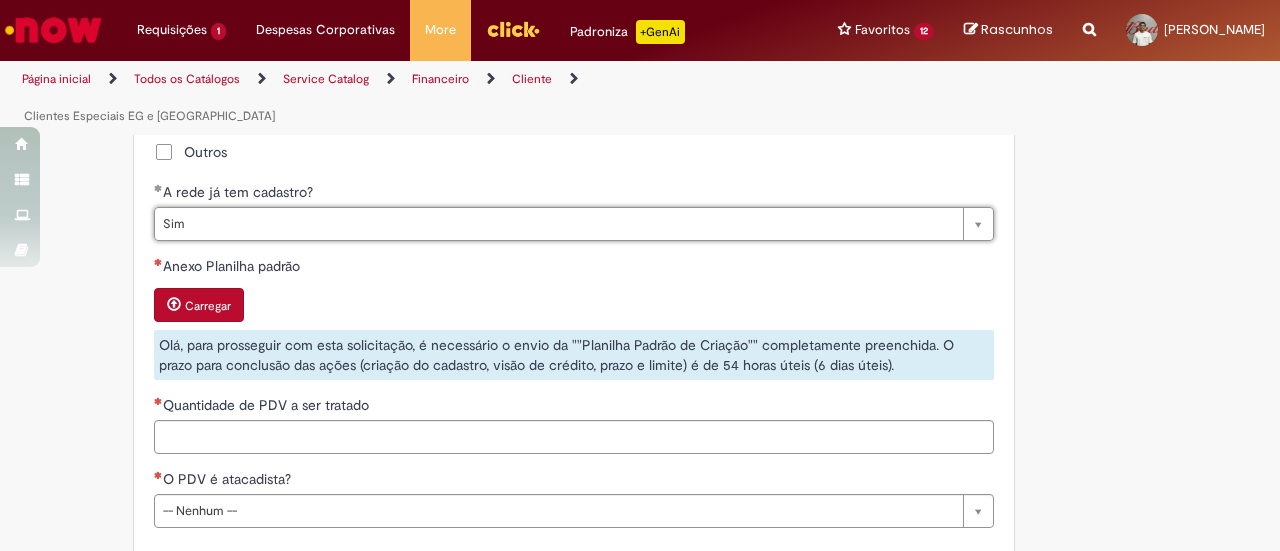scroll, scrollTop: 1721, scrollLeft: 0, axis: vertical 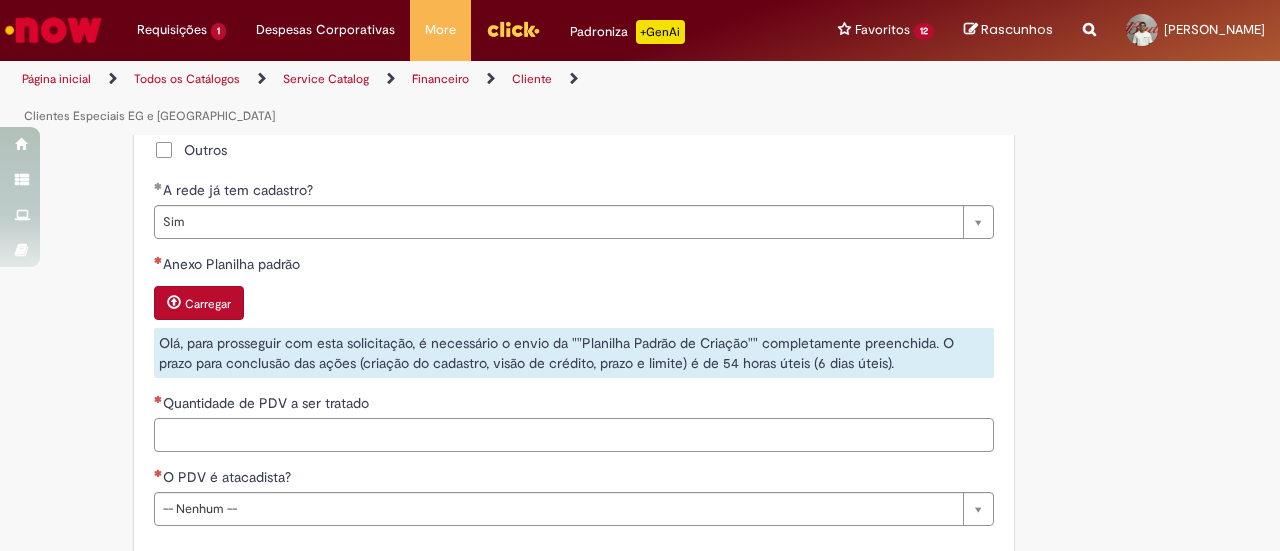 click on "Quantidade de PDV a ser tratado" at bounding box center (574, 435) 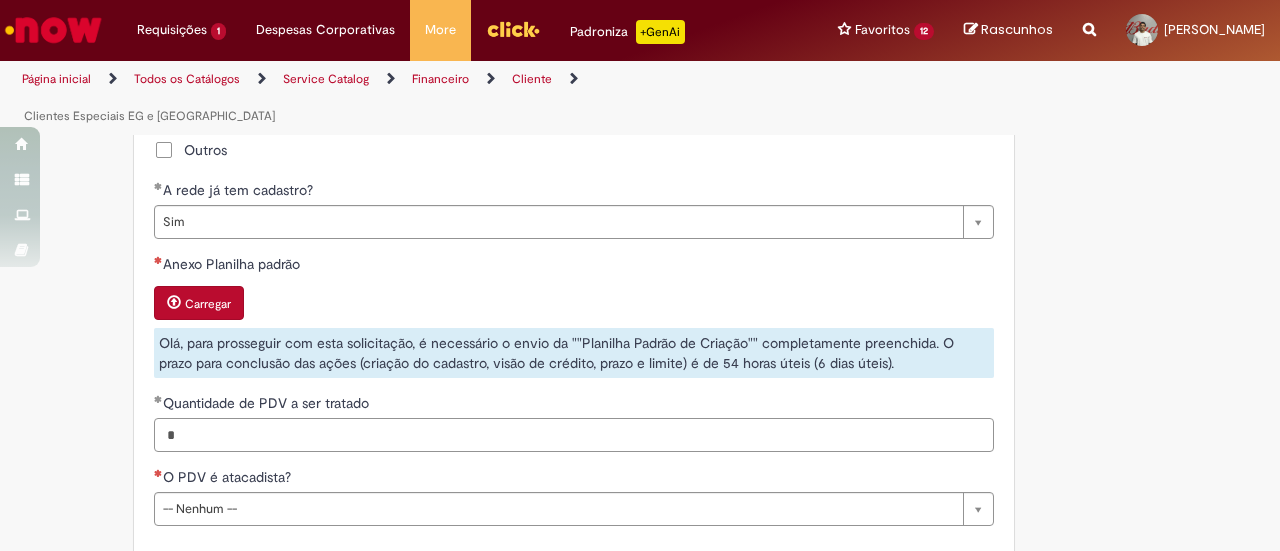 type on "*" 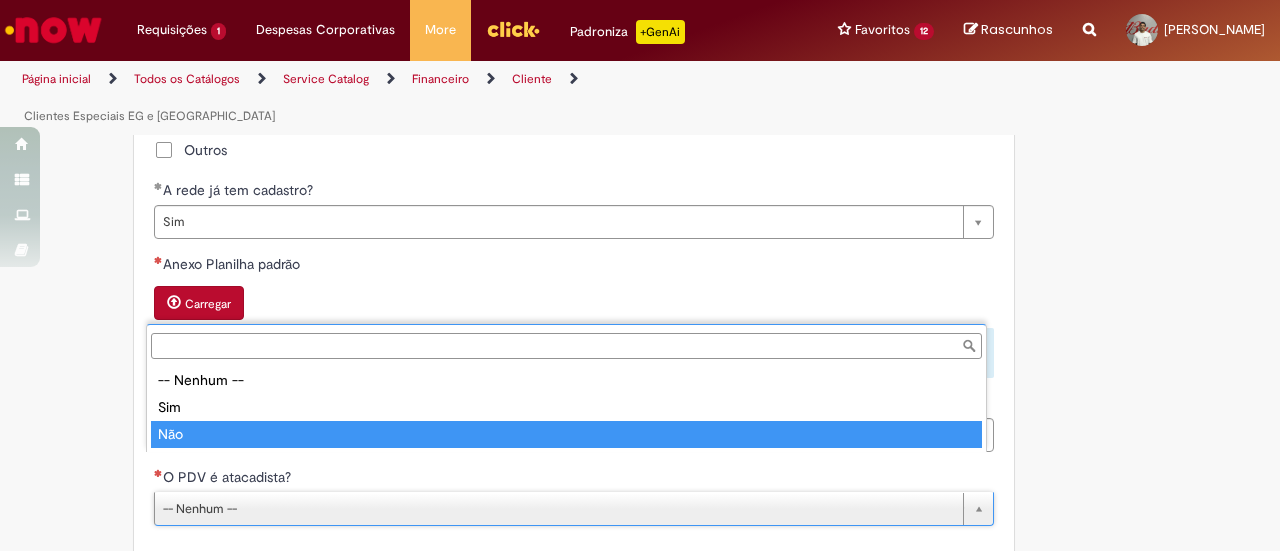 type on "***" 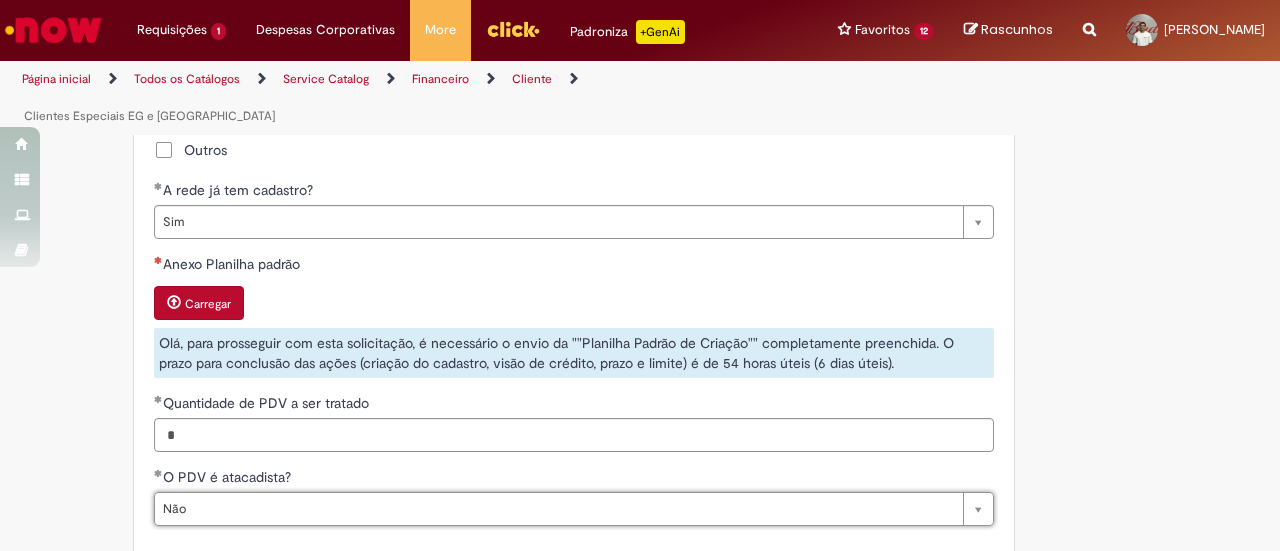 scroll, scrollTop: 1938, scrollLeft: 0, axis: vertical 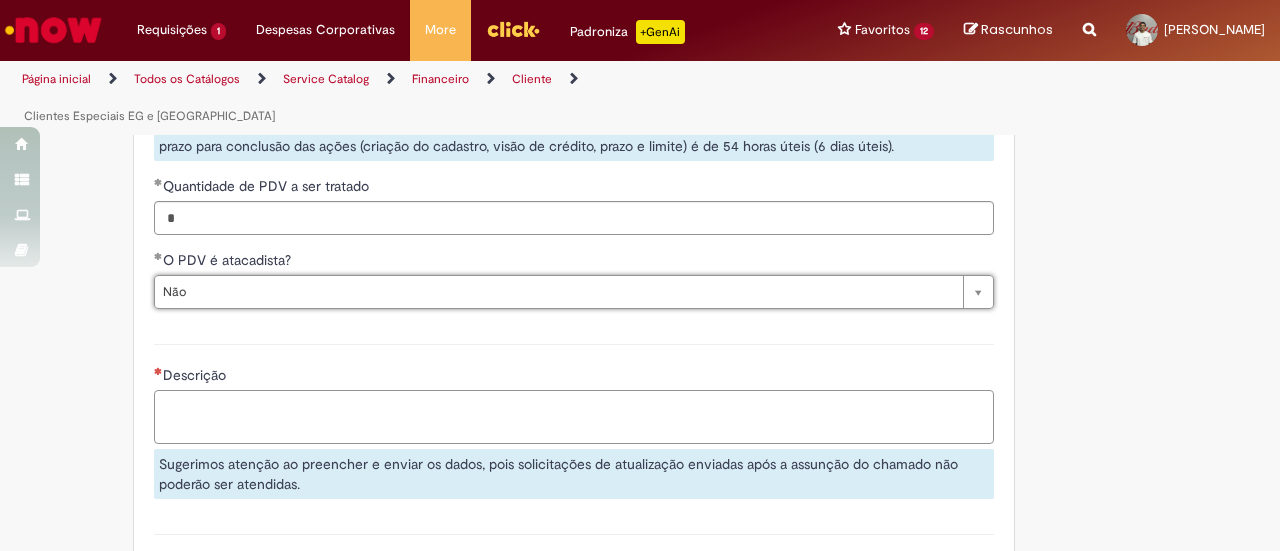 click on "Descrição" at bounding box center [574, 416] 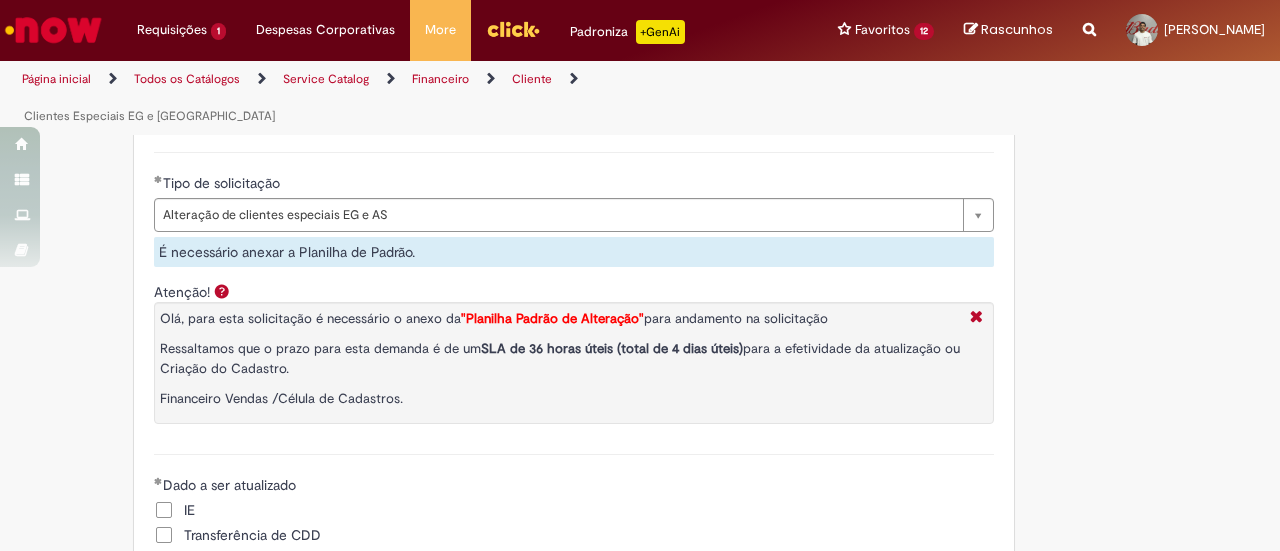 scroll, scrollTop: 774, scrollLeft: 0, axis: vertical 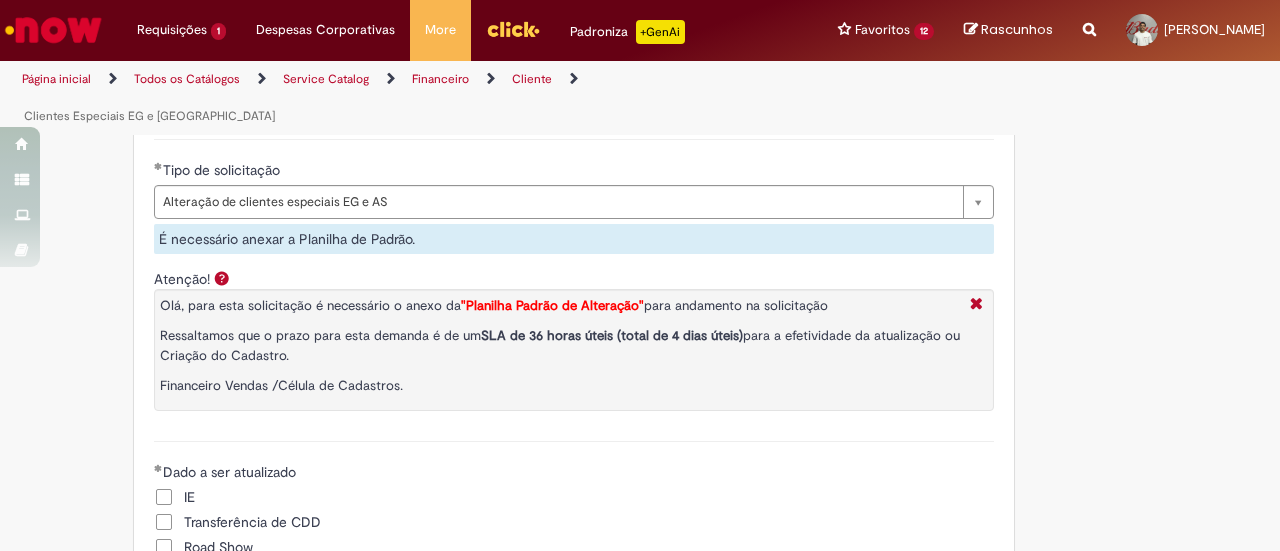 click on ""Planilha Padrão de Alteração"" at bounding box center (552, 305) 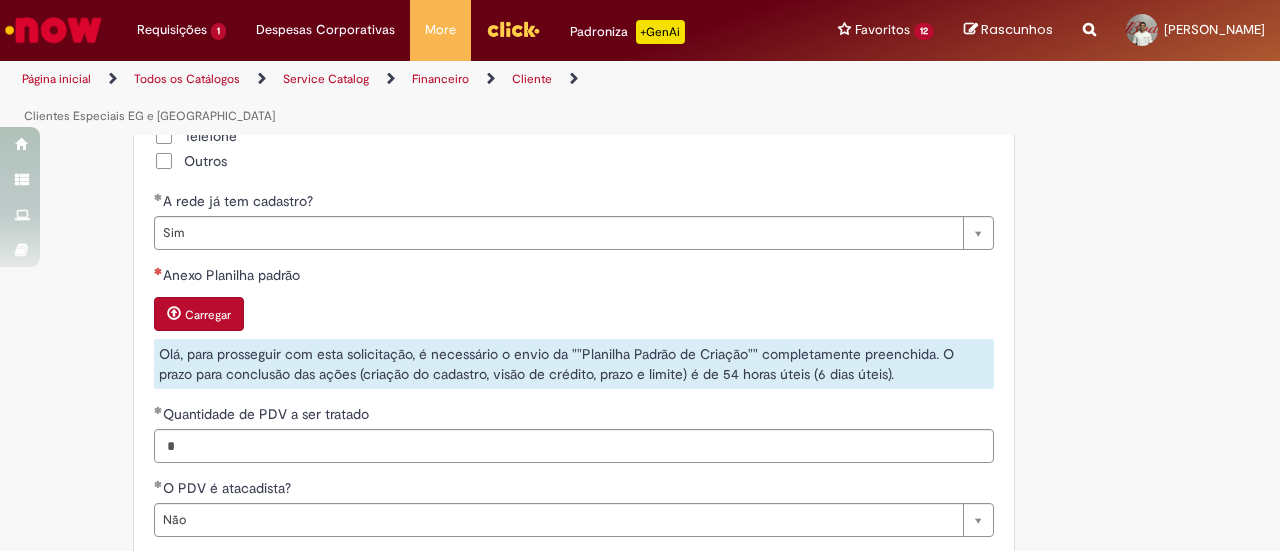 scroll, scrollTop: 2188, scrollLeft: 0, axis: vertical 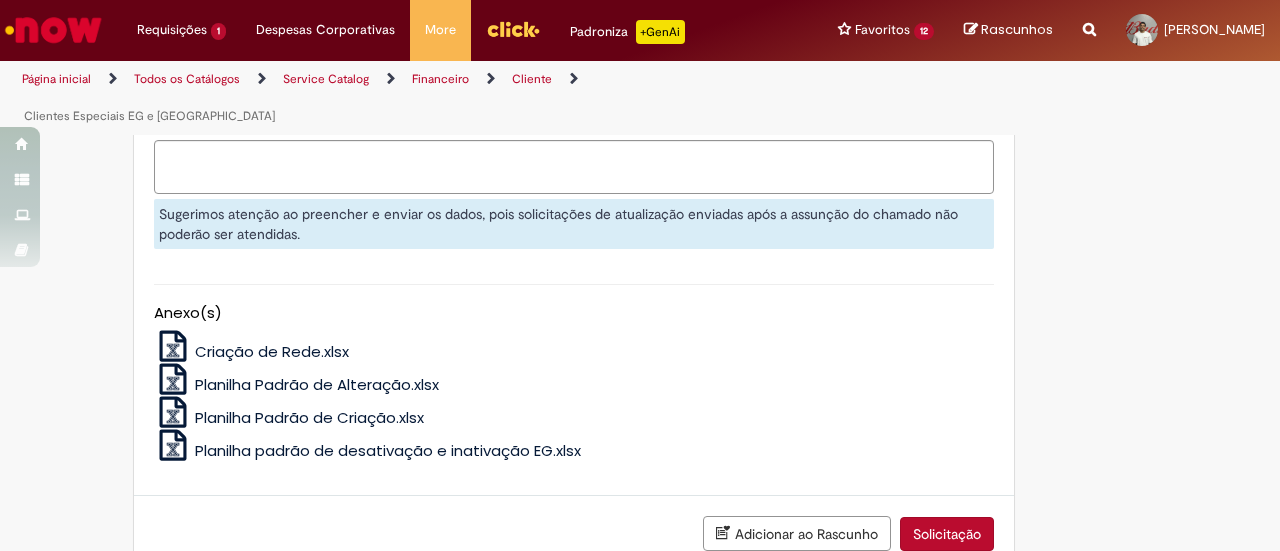 click on "Planilha Padrão de Alteração.xlsx" at bounding box center (317, 384) 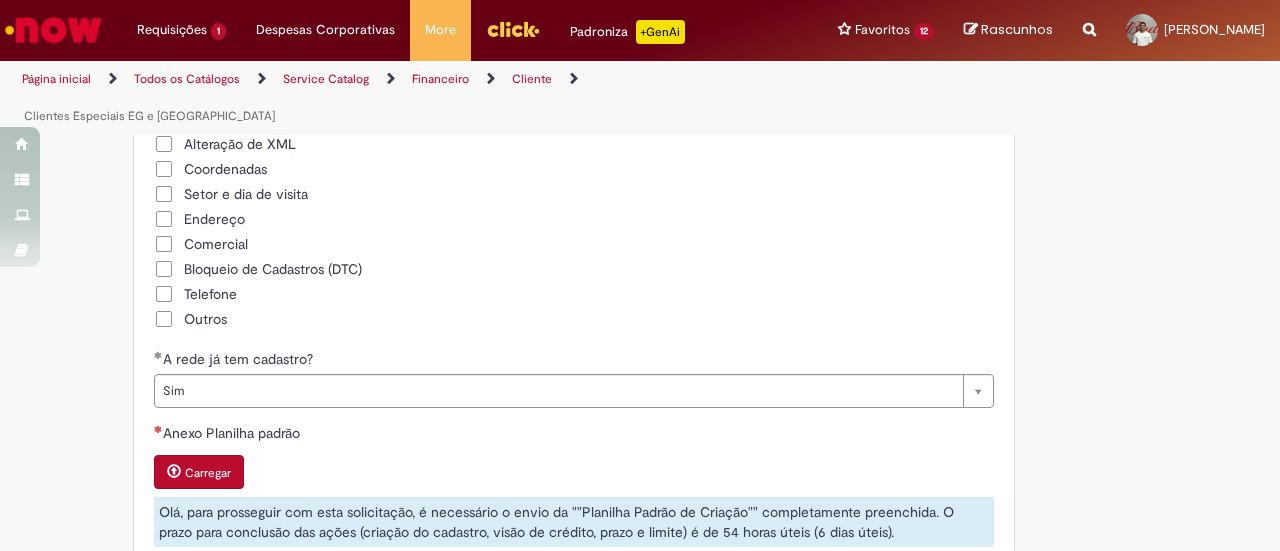 scroll, scrollTop: 1550, scrollLeft: 0, axis: vertical 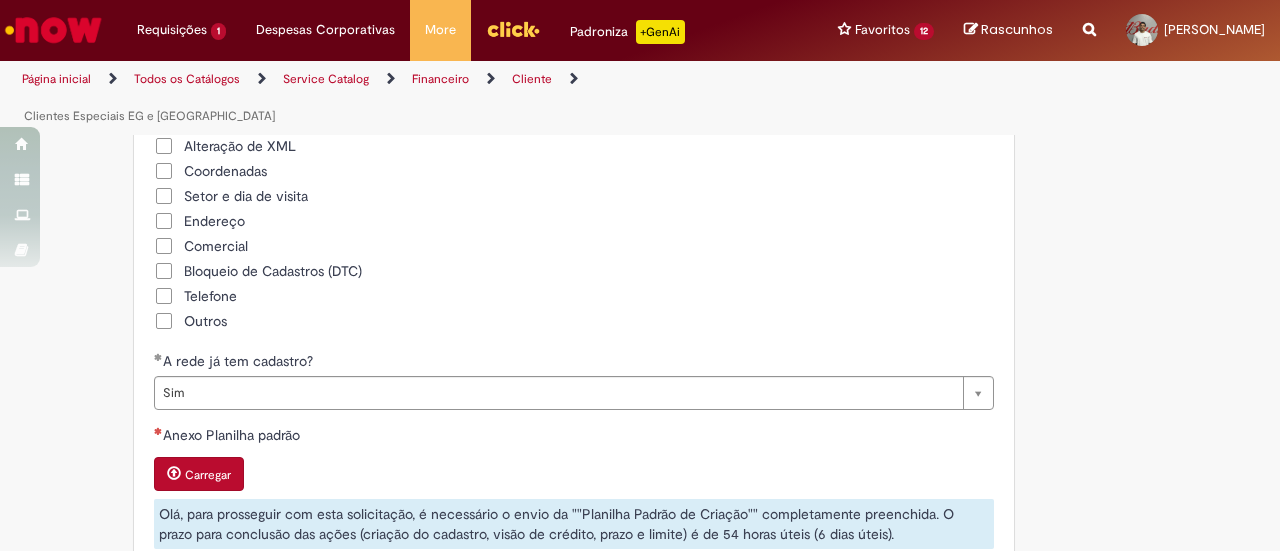 click on "Carregar" at bounding box center (208, 475) 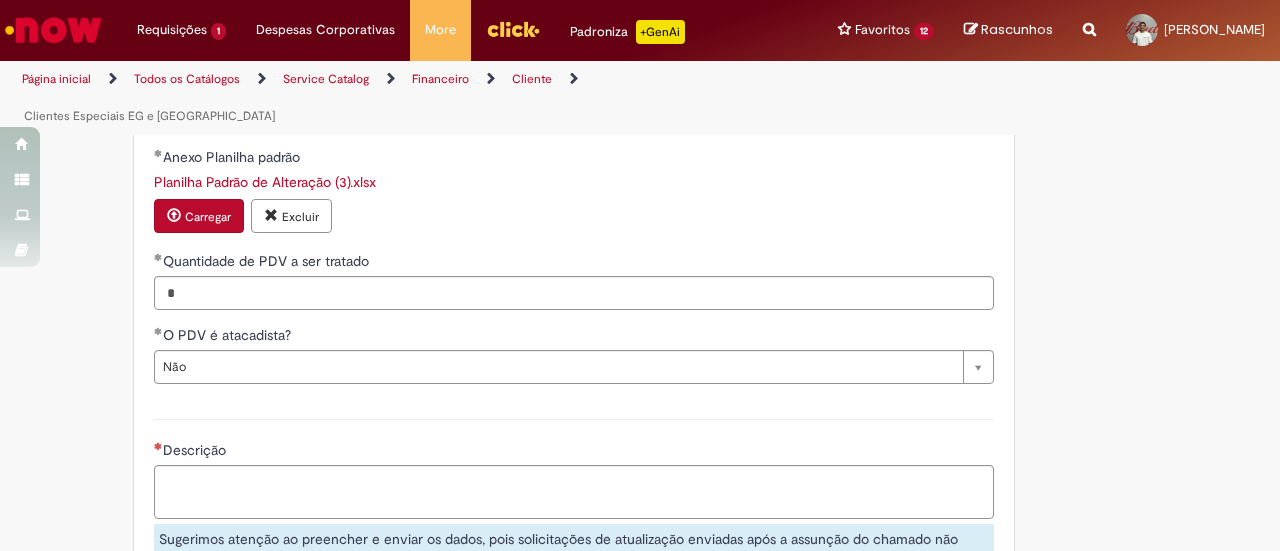 scroll, scrollTop: 1944, scrollLeft: 0, axis: vertical 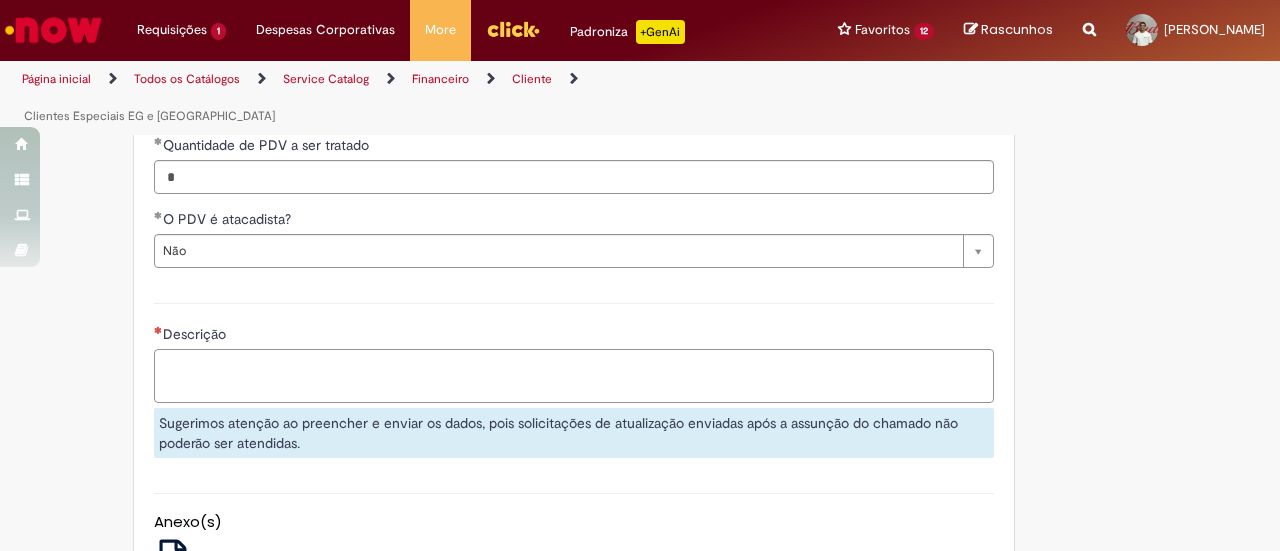 click on "Descrição" at bounding box center (574, 375) 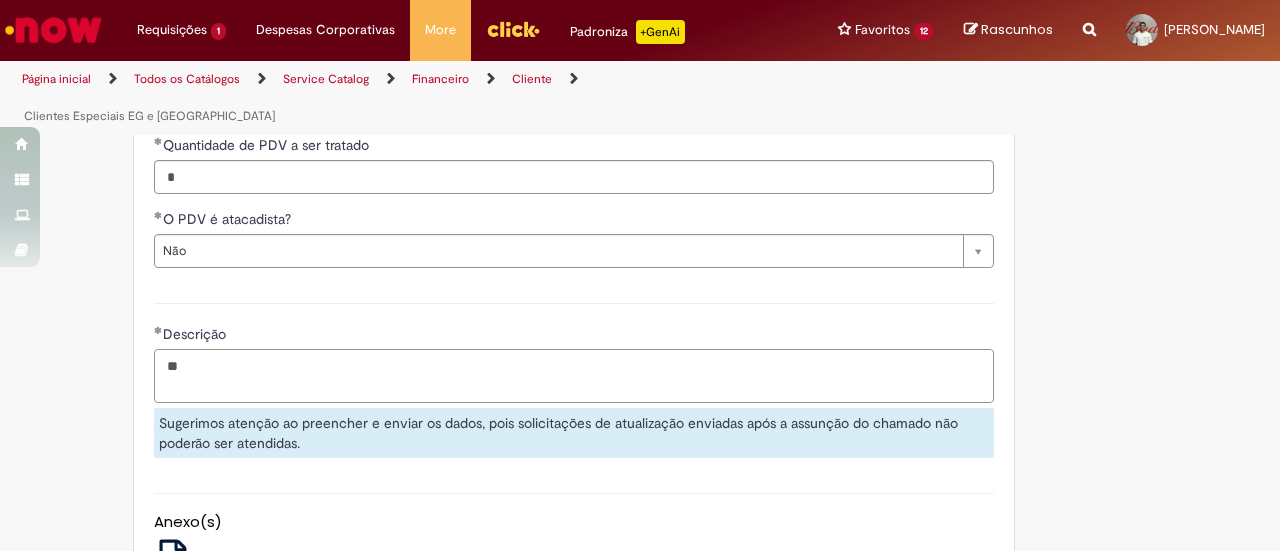 type on "*" 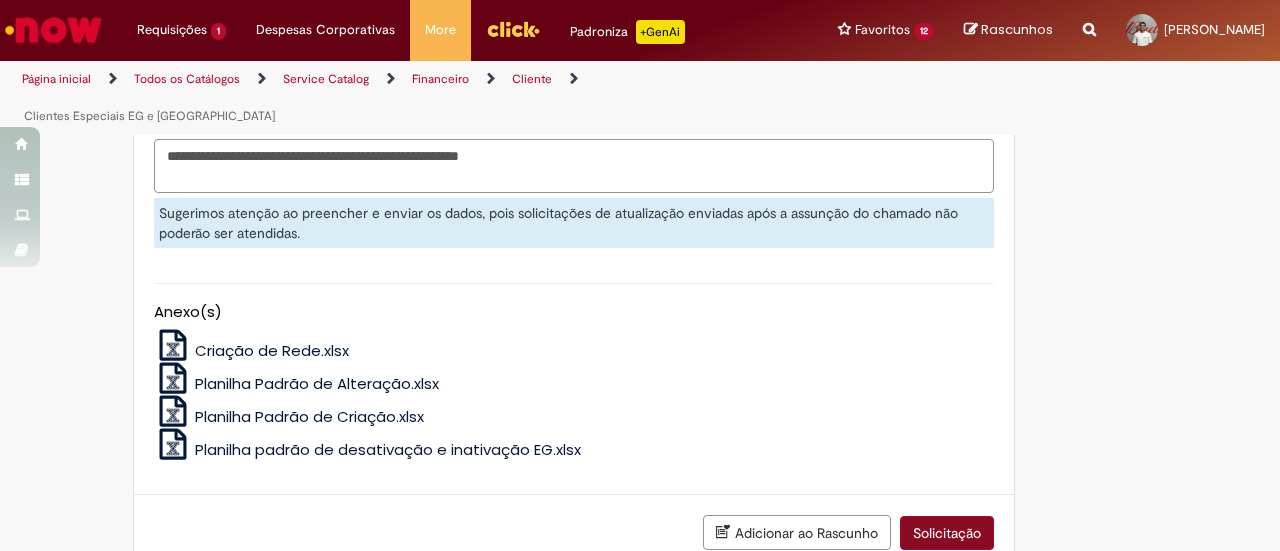 type on "**********" 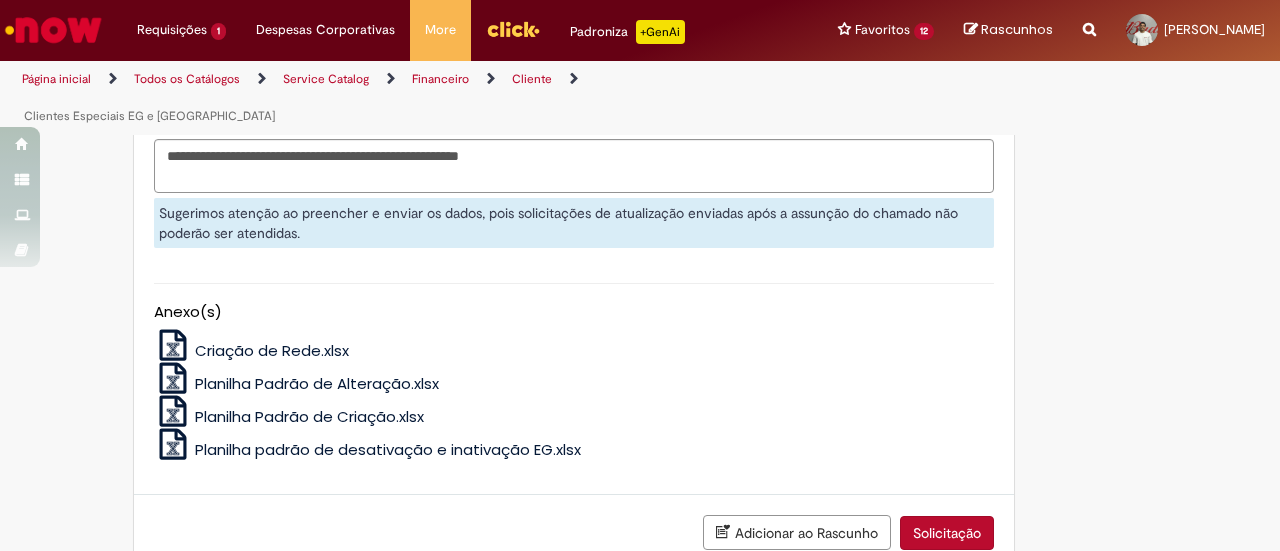 click on "Solicitação" at bounding box center [947, 533] 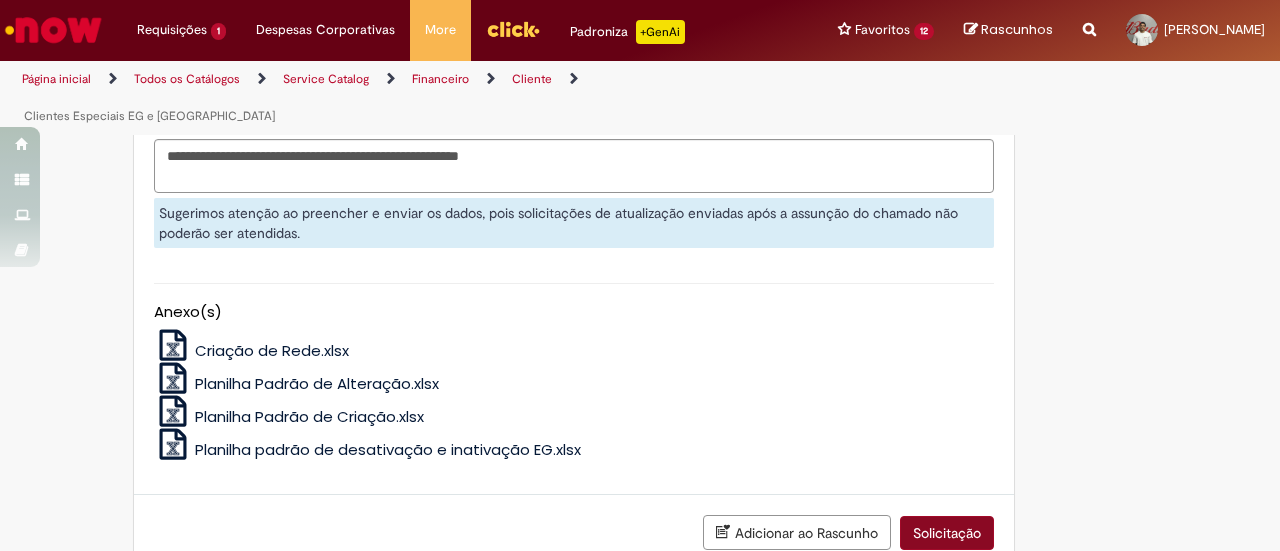 scroll, scrollTop: 2099, scrollLeft: 0, axis: vertical 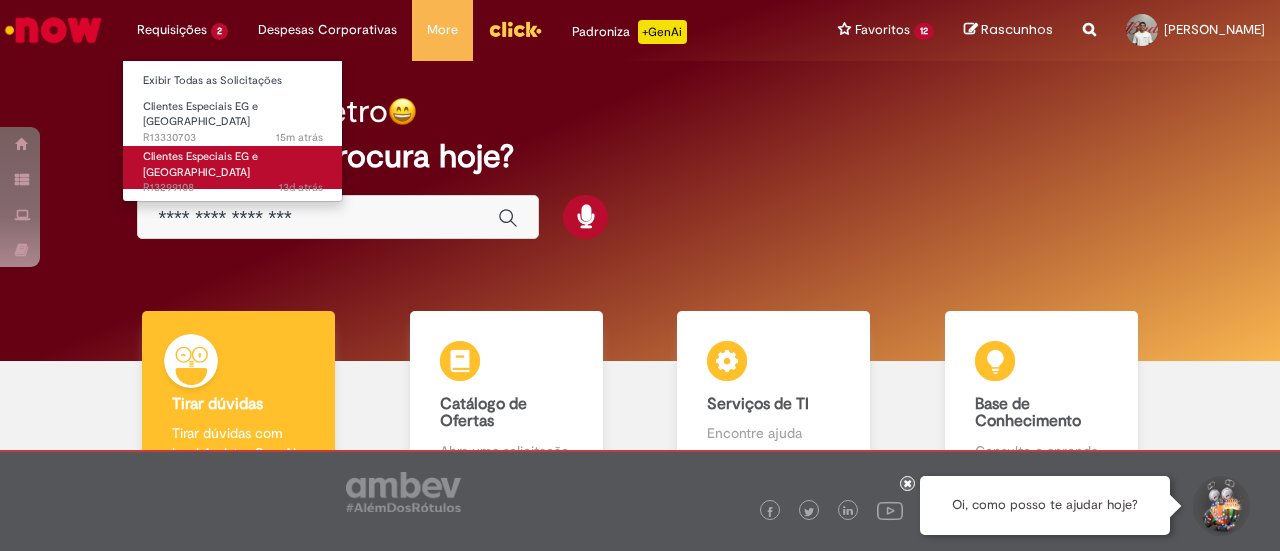 click on "Clientes Especiais EG e [GEOGRAPHIC_DATA]" at bounding box center [200, 164] 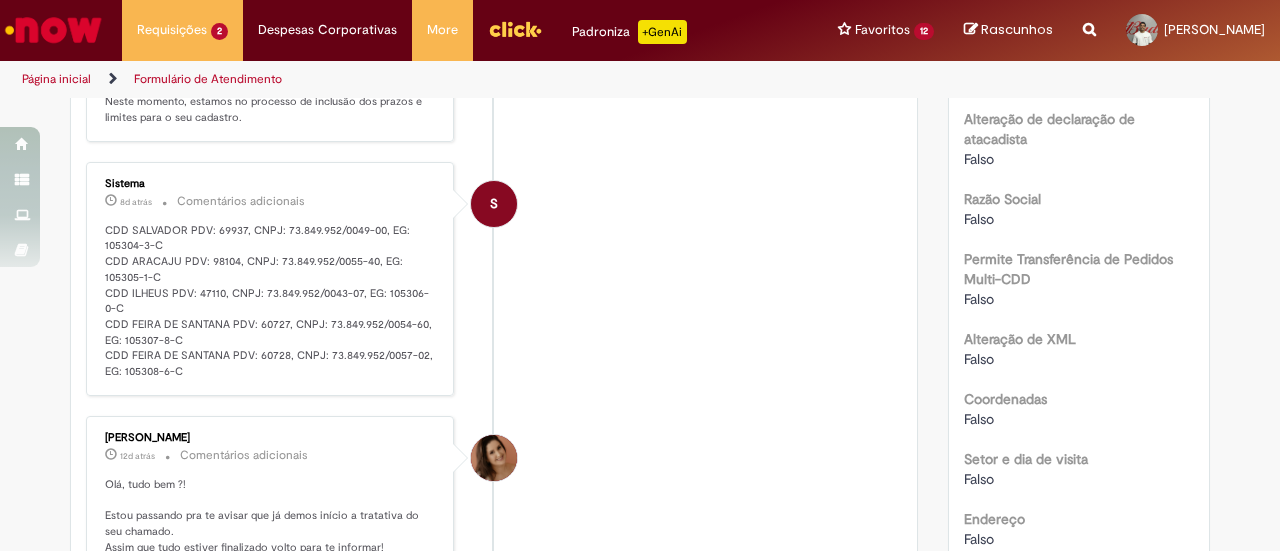 scroll, scrollTop: 1550, scrollLeft: 0, axis: vertical 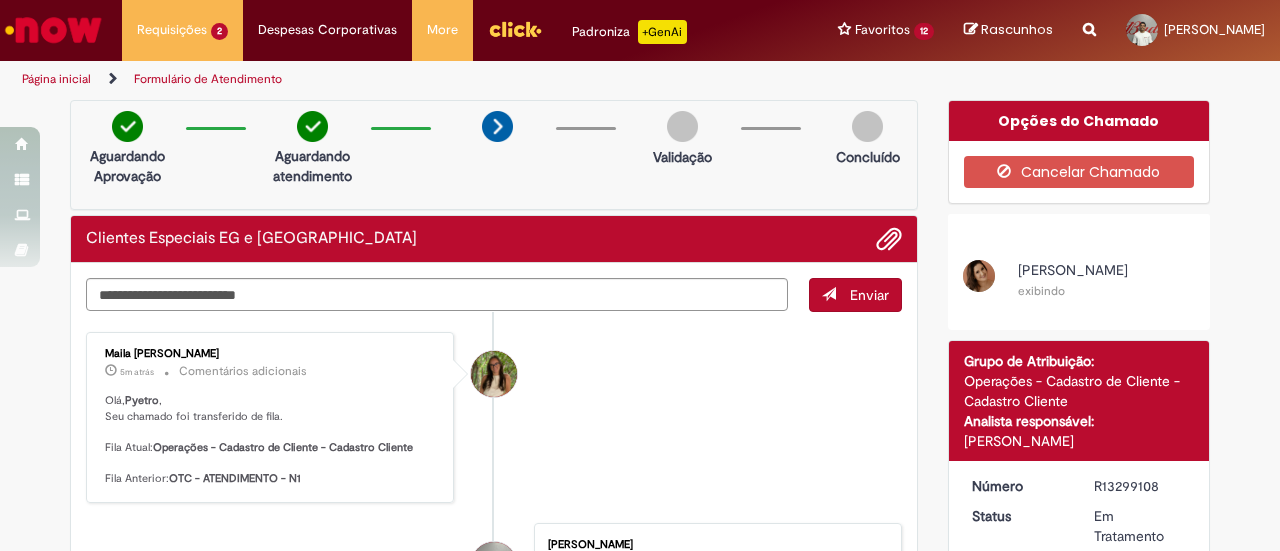 click on "Cancelar Chamado" at bounding box center (1079, 172) 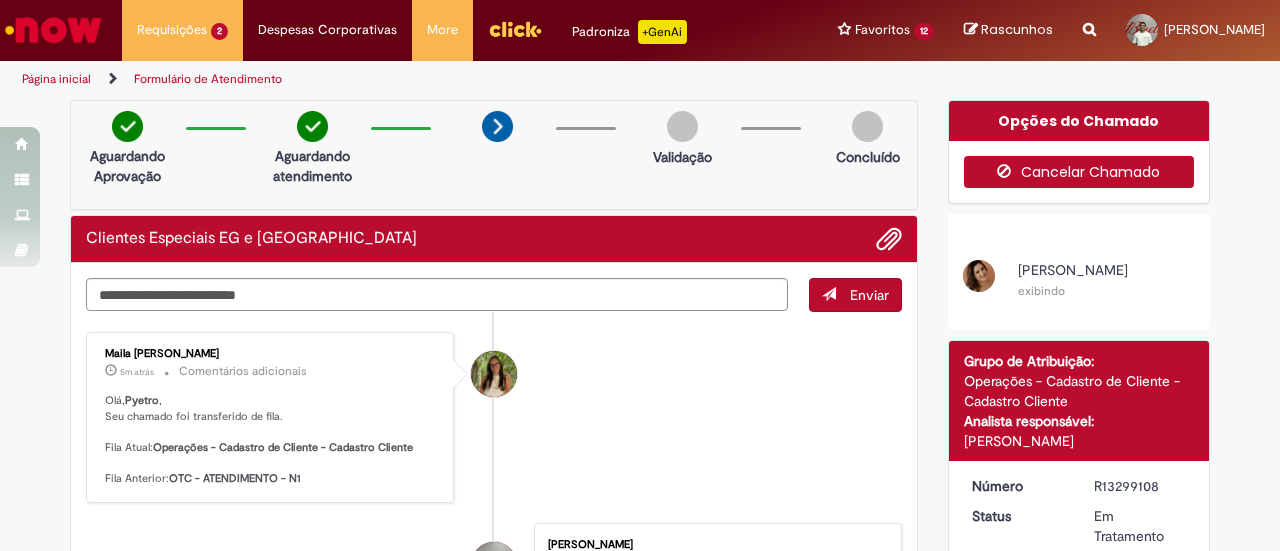 click on "Cancelar Chamado" at bounding box center [1079, 172] 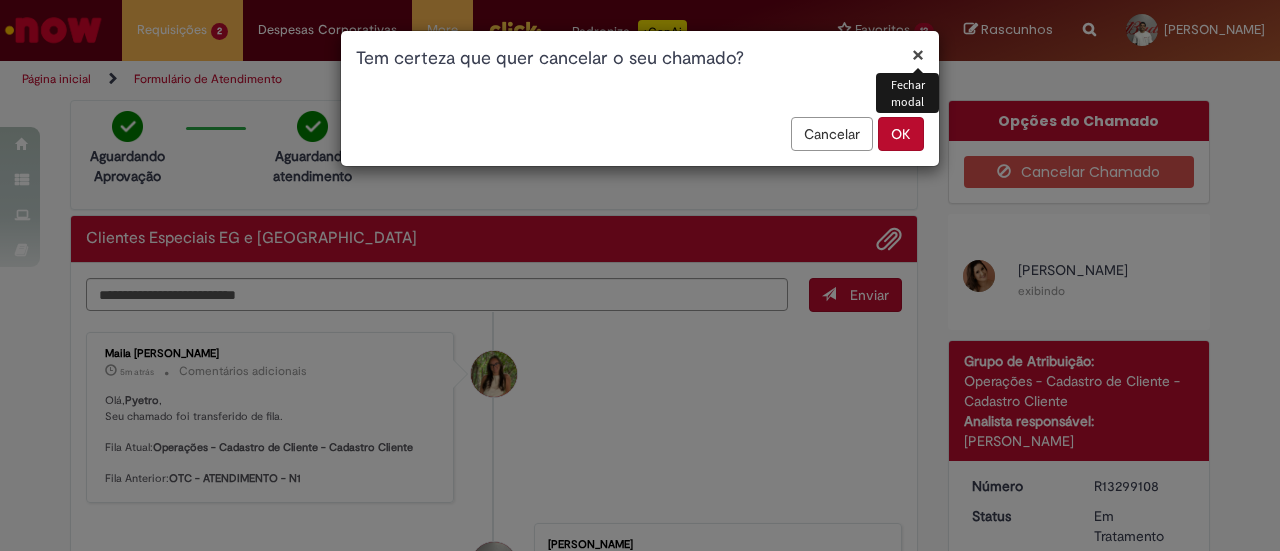 click on "OK" at bounding box center [901, 134] 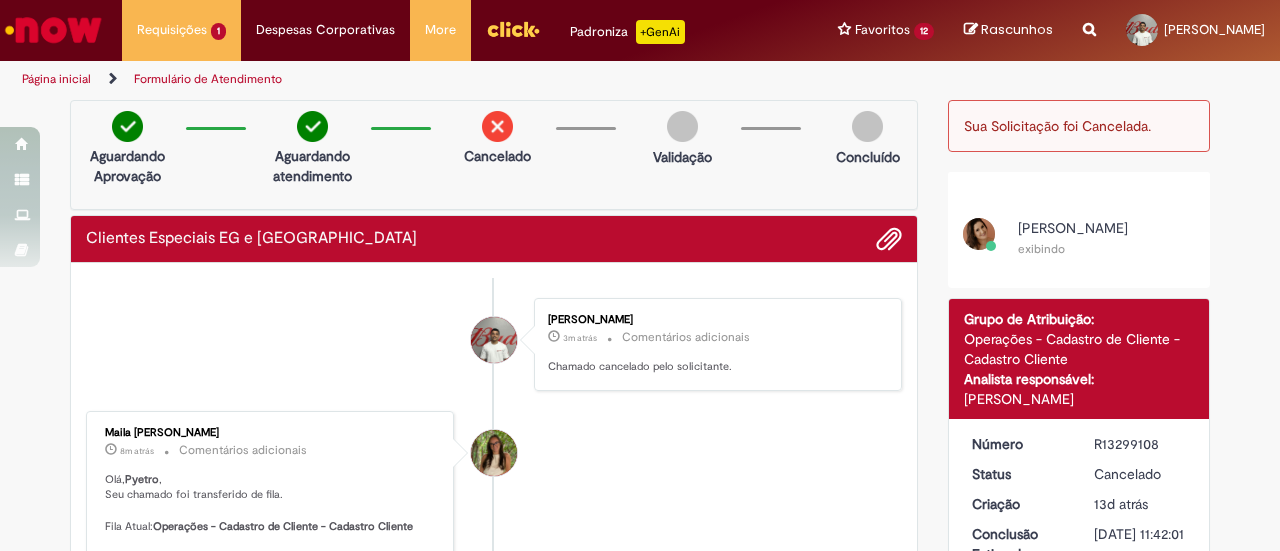 click on "Verificar Código de Barras
Aguardando Aprovação
Aguardando atendimento
Cancelado
Validação
Concluído
Clientes Especiais EG e AS
Enviar
[PERSON_NAME]
3m atrás 3 minutos atrás     Comentários adicionais
Chamado cancelado pelo solicitante." at bounding box center (640, 1531) 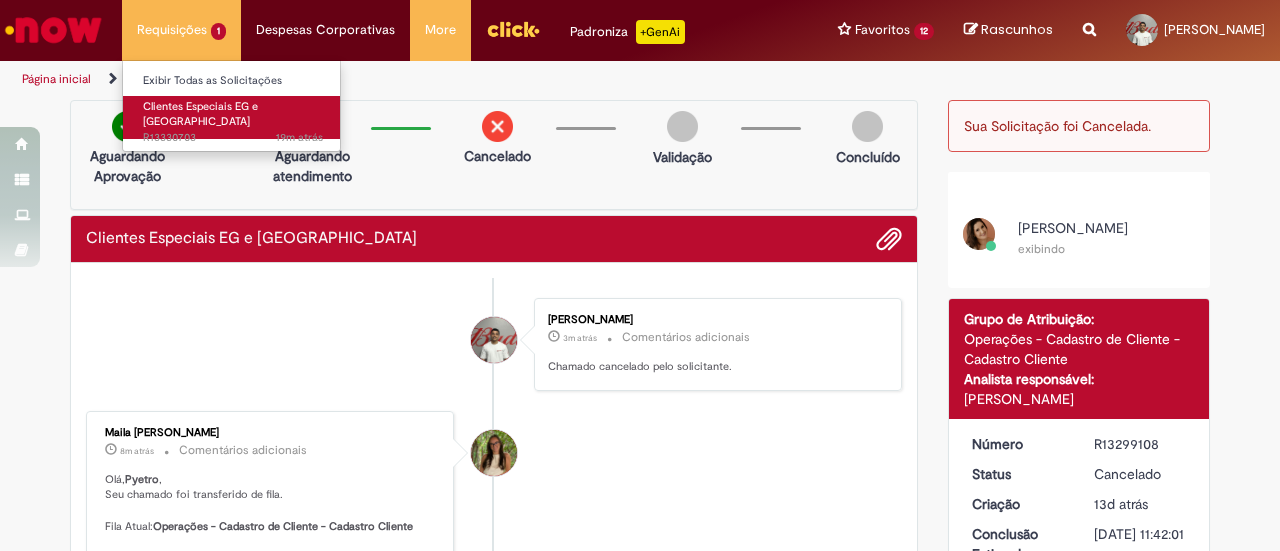 click on "Clientes Especiais EG e [GEOGRAPHIC_DATA]" at bounding box center [200, 114] 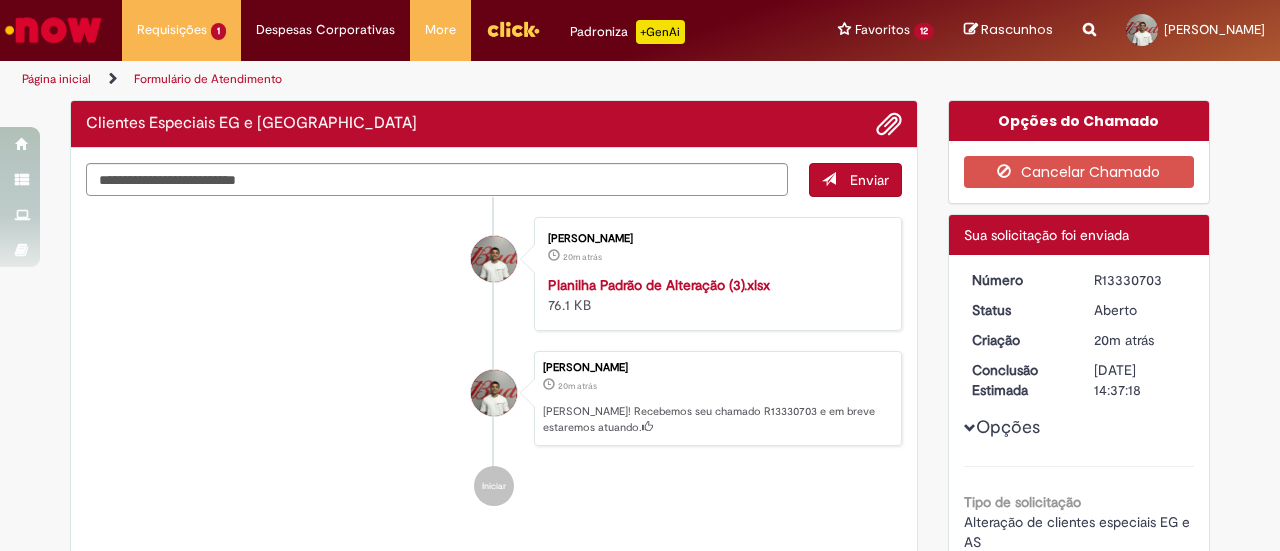 click on "R13330703" at bounding box center (1140, 280) 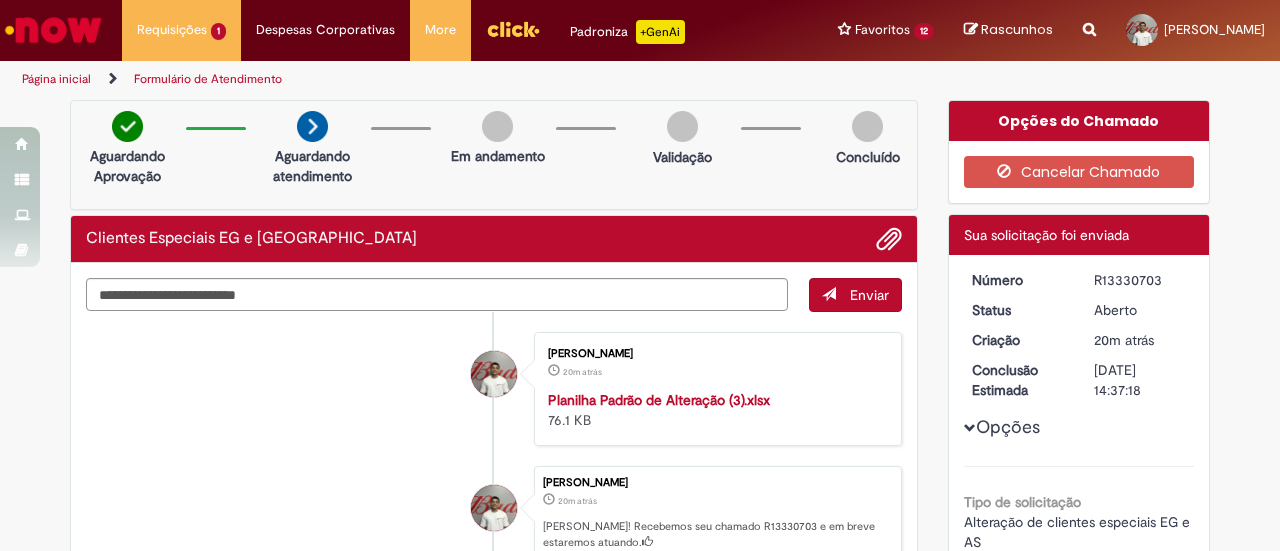 click on "R13330703" at bounding box center (1140, 280) 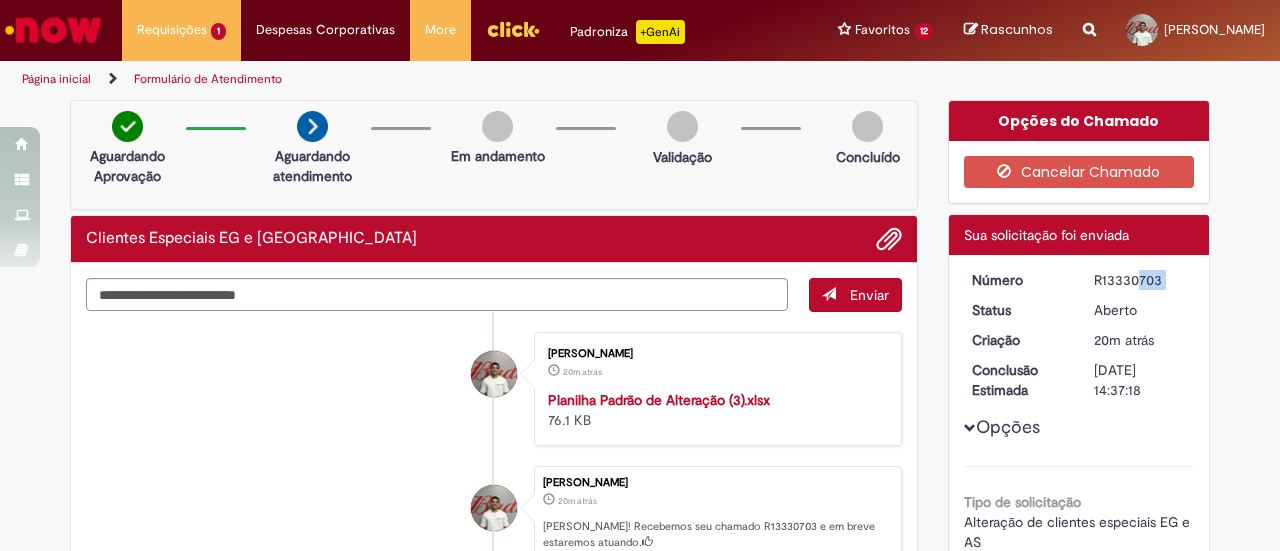 click on "R13330703" at bounding box center (1140, 280) 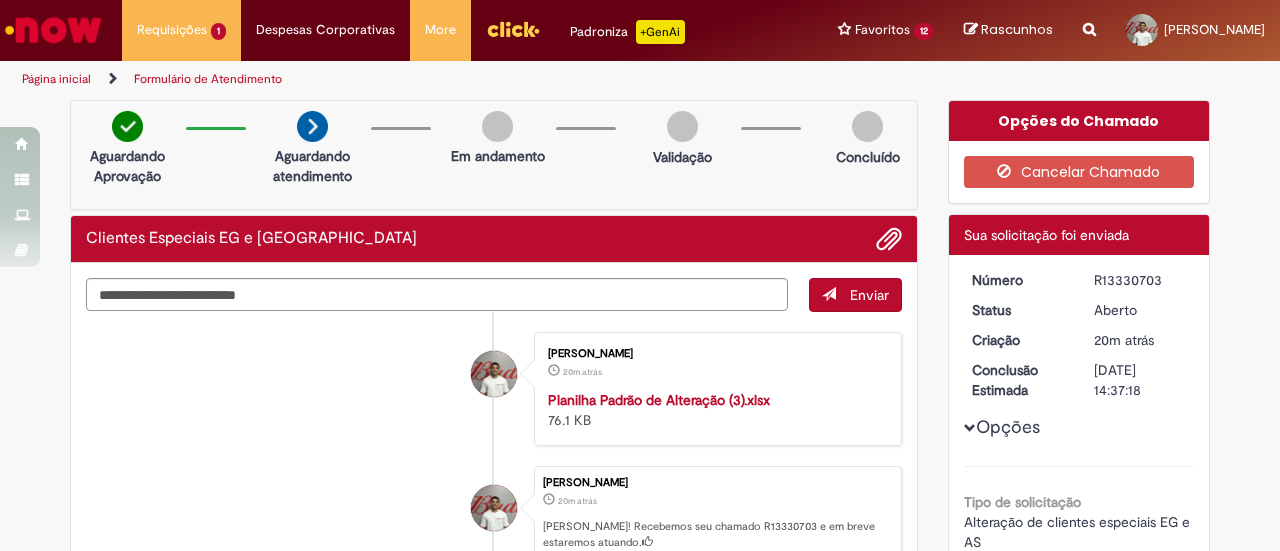 click on "Verificar Código de Barras
Aguardando Aprovação
Aguardando atendimento
Em andamento
Validação
Concluído
Clientes Especiais EG e AS
Enviar
[PERSON_NAME]
20m atrás 20 minutos atrás
Planilha Padrão de Alteração (3).xlsx  76.1 KB" at bounding box center [640, 1449] 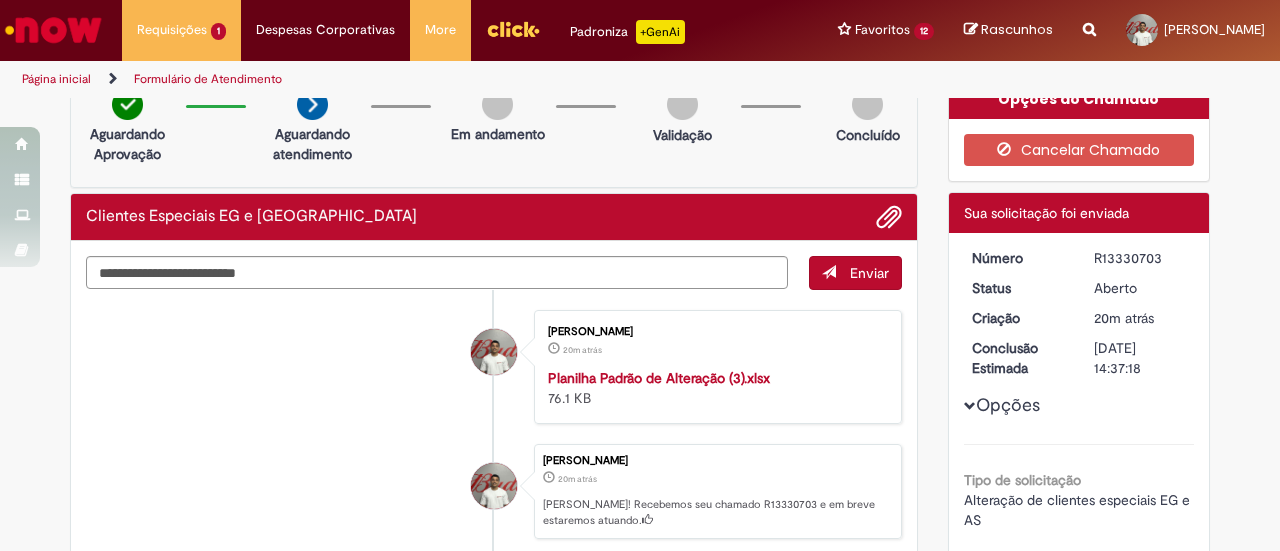 scroll, scrollTop: 17, scrollLeft: 0, axis: vertical 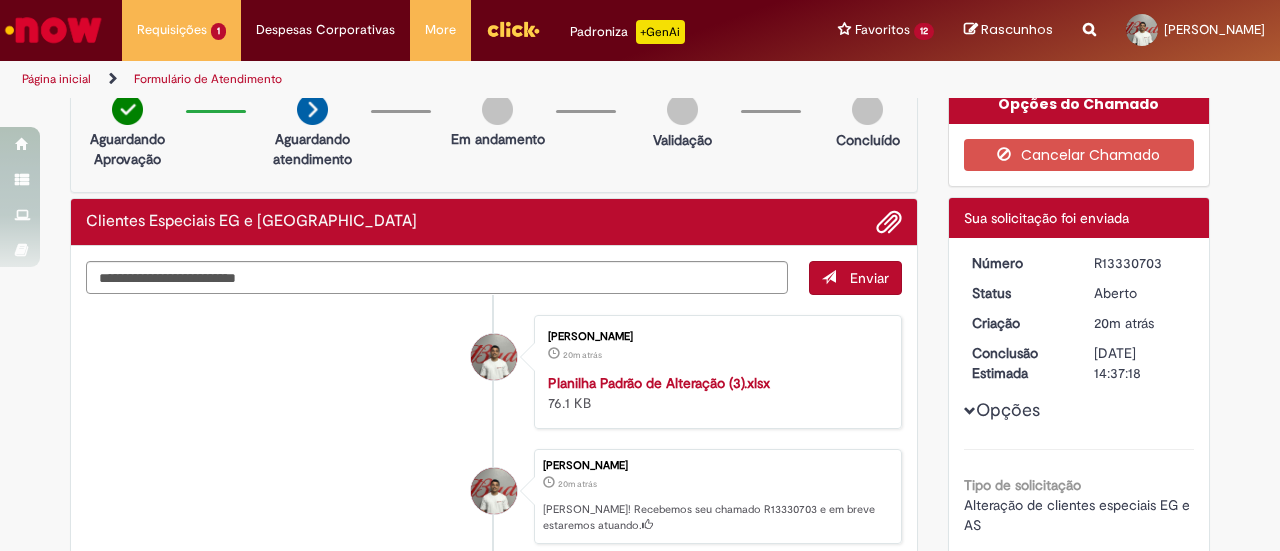 click on "Número
R13330703
Status
[GEOGRAPHIC_DATA]
Criação
20m atrás 20 minutos atrás
Conclusão Estimada
[DATE] 14:37:18
Opções
Tipo de solicitação
Alteração de clientes especiais EG e AS
IE
[GEOGRAPHIC_DATA]
Transferência de CDD
[GEOGRAPHIC_DATA]
Road Show
[GEOGRAPHIC_DATA]
E-mail
[GEOGRAPHIC_DATA]
Nome Fantasia
Verdadeiro
Endereço de entrega
[GEOGRAPHIC_DATA]
Rede
[GEOGRAPHIC_DATA]
Tipo Destinatário Tributação
[GEOGRAPHIC_DATA]
[GEOGRAPHIC_DATA]
[GEOGRAPHIC_DATA]
Desbloqueio de Cadastros (DTC)
[GEOGRAPHIC_DATA]" at bounding box center [1079, 1421] 